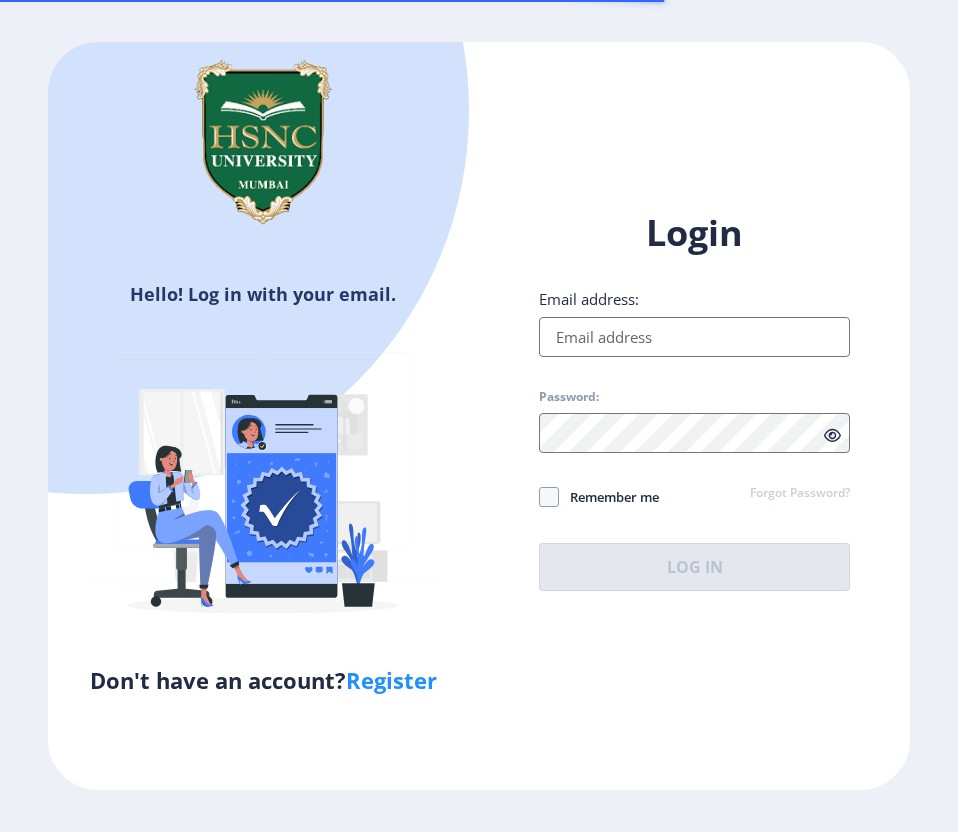 scroll, scrollTop: 0, scrollLeft: 0, axis: both 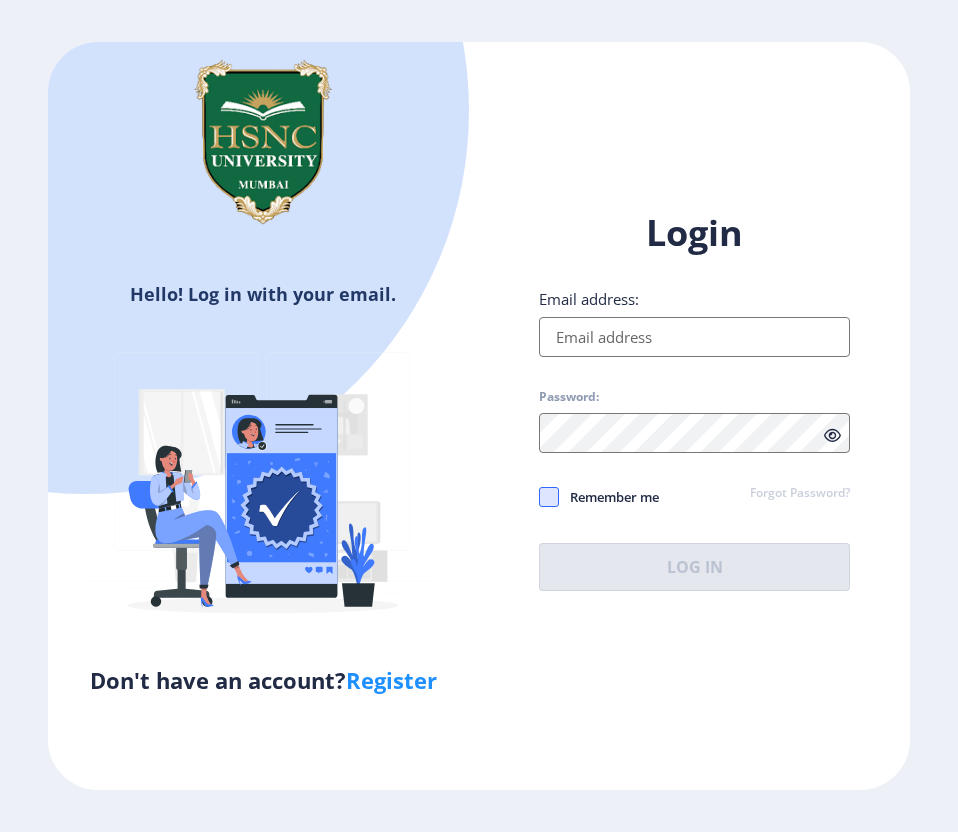 type on "[EMAIL_ADDRESS][DOMAIN_NAME]" 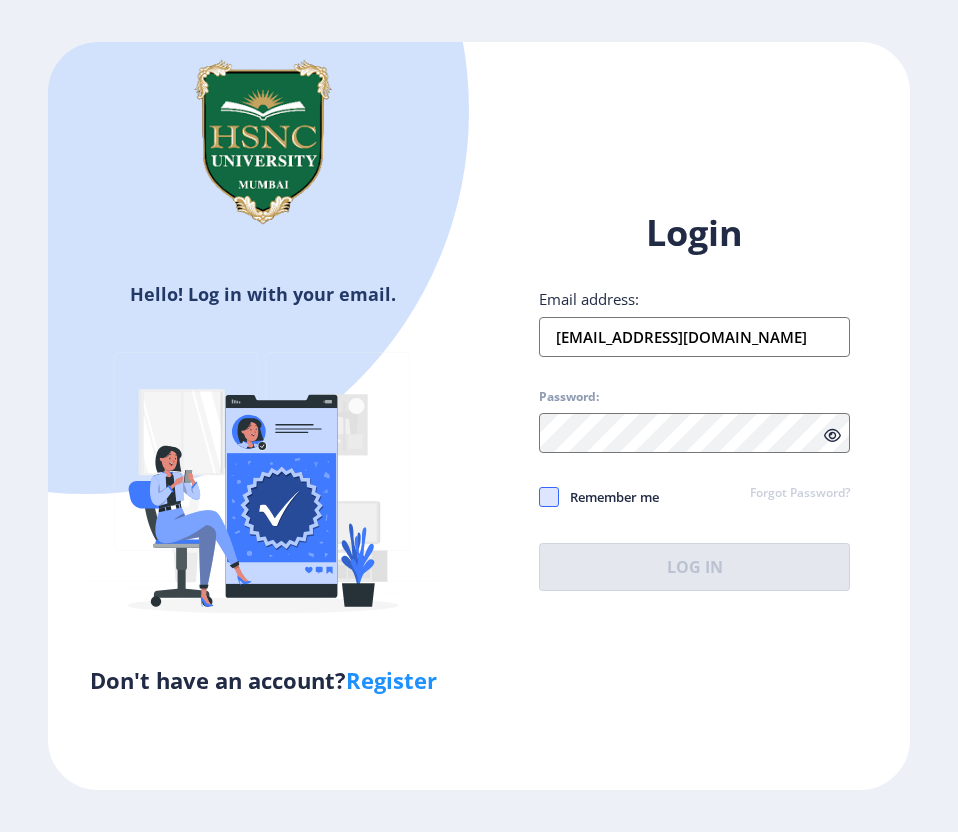 click on "Login Email address: [EMAIL_ADDRESS][DOMAIN_NAME] Password: Remember me Forgot Password?  Log In" 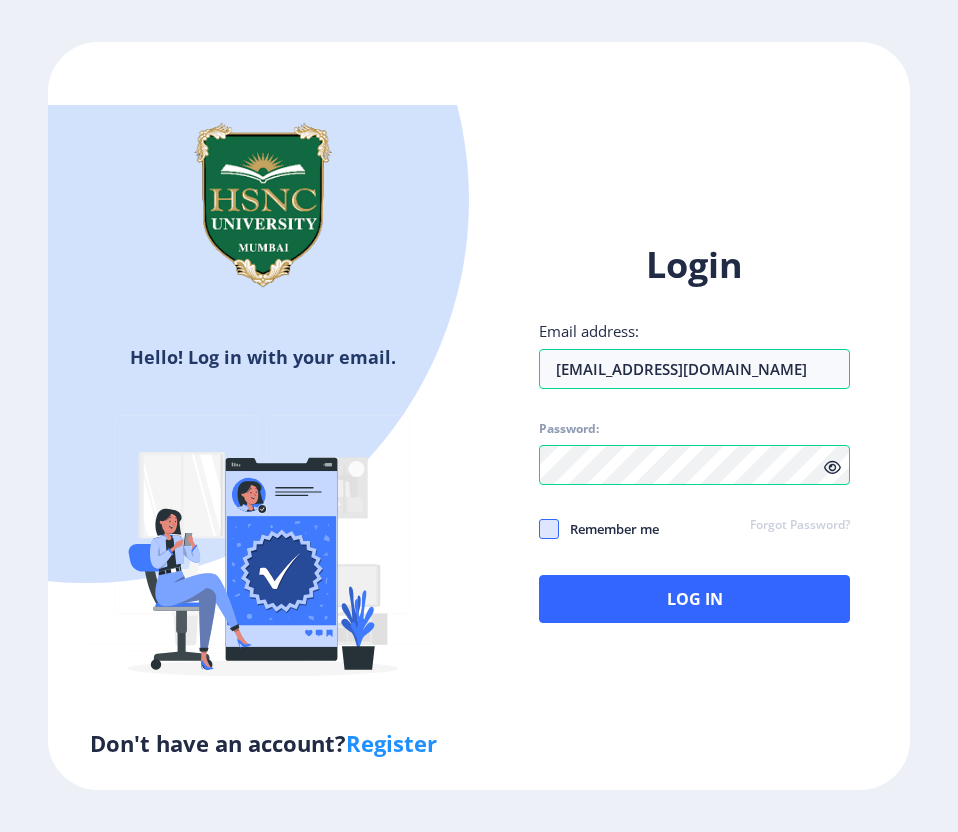click 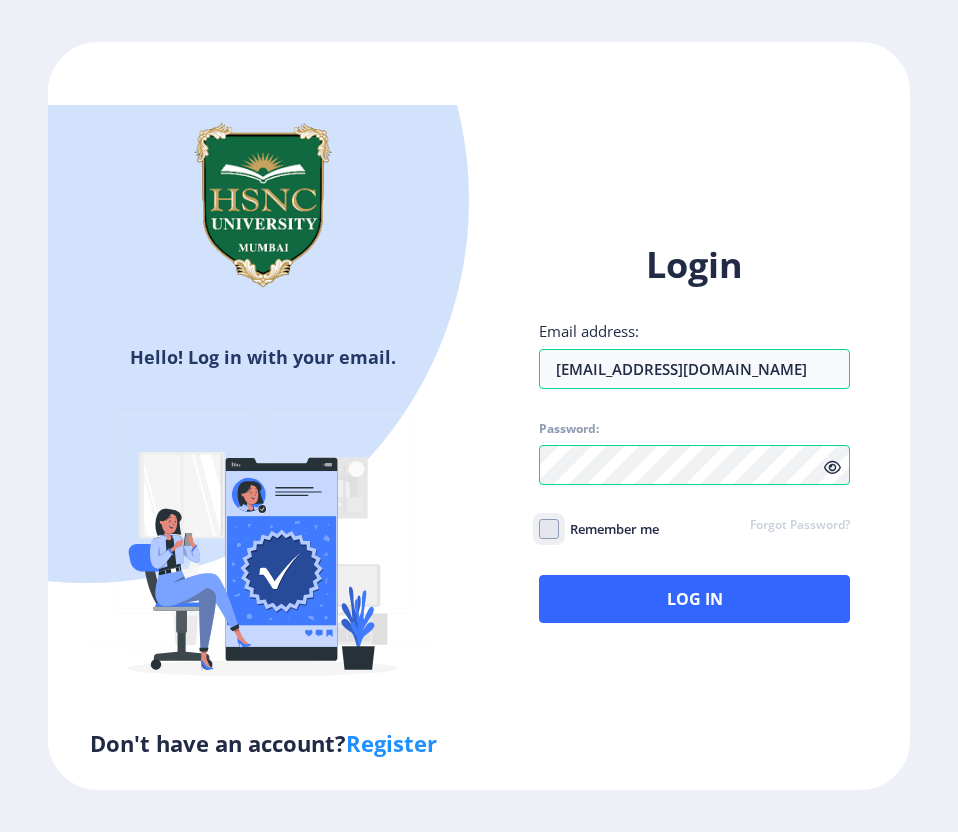 checkbox on "true" 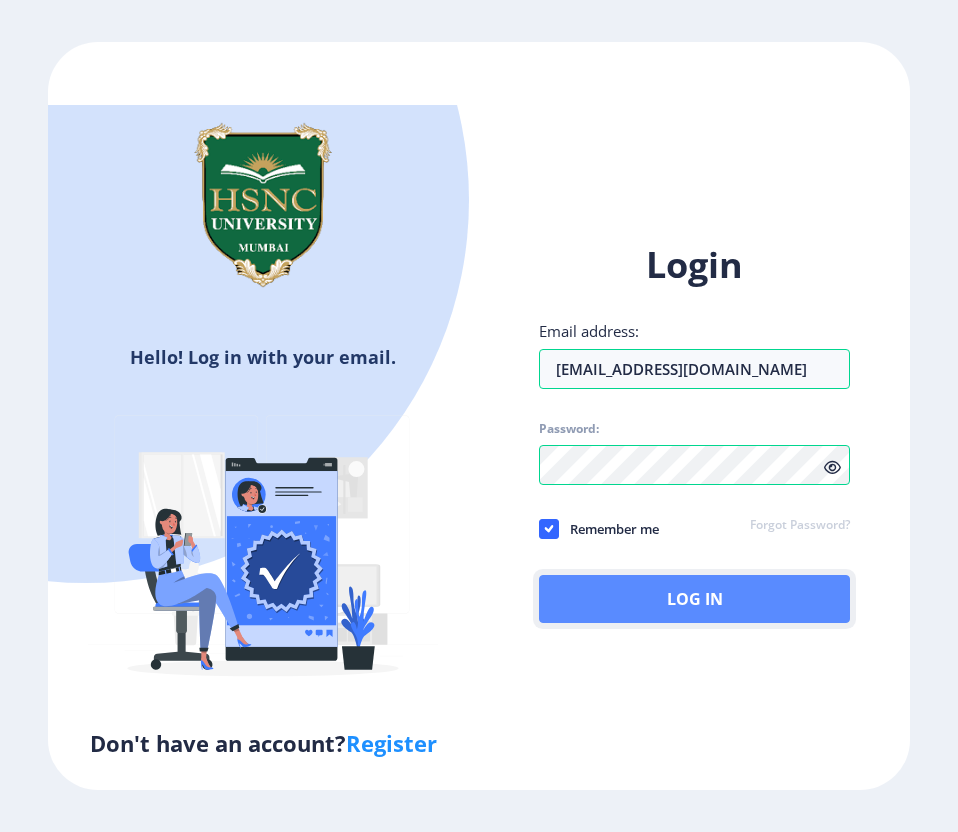 click on "Log In" 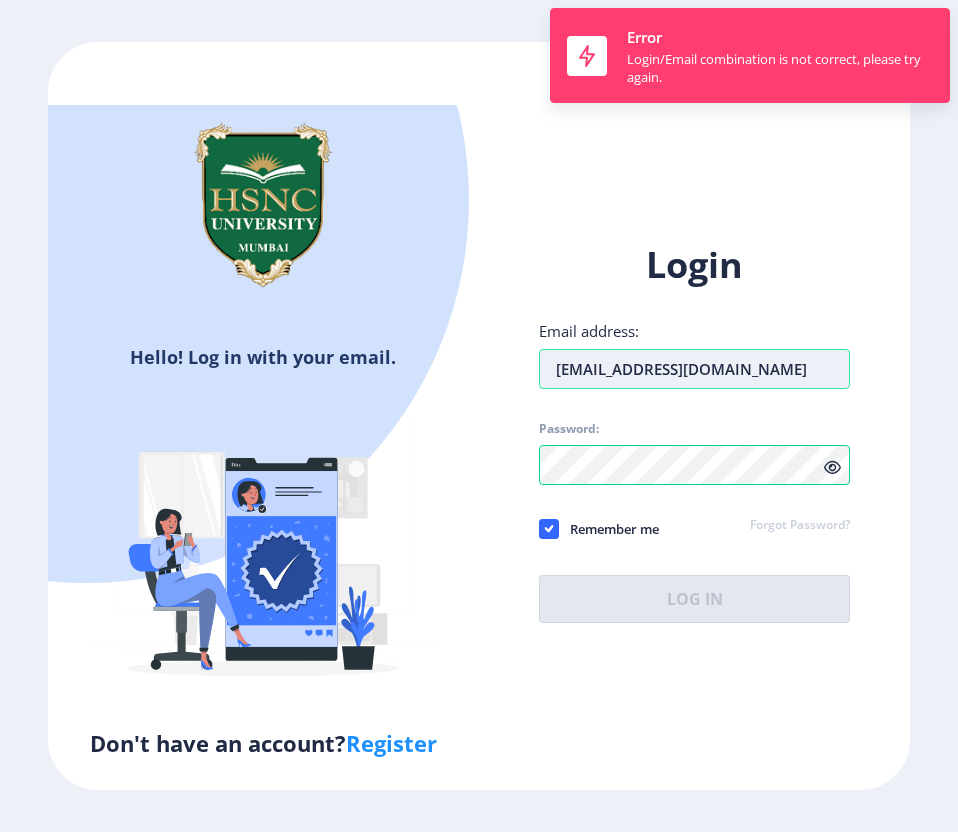 click on "[EMAIL_ADDRESS][DOMAIN_NAME]" at bounding box center (694, 369) 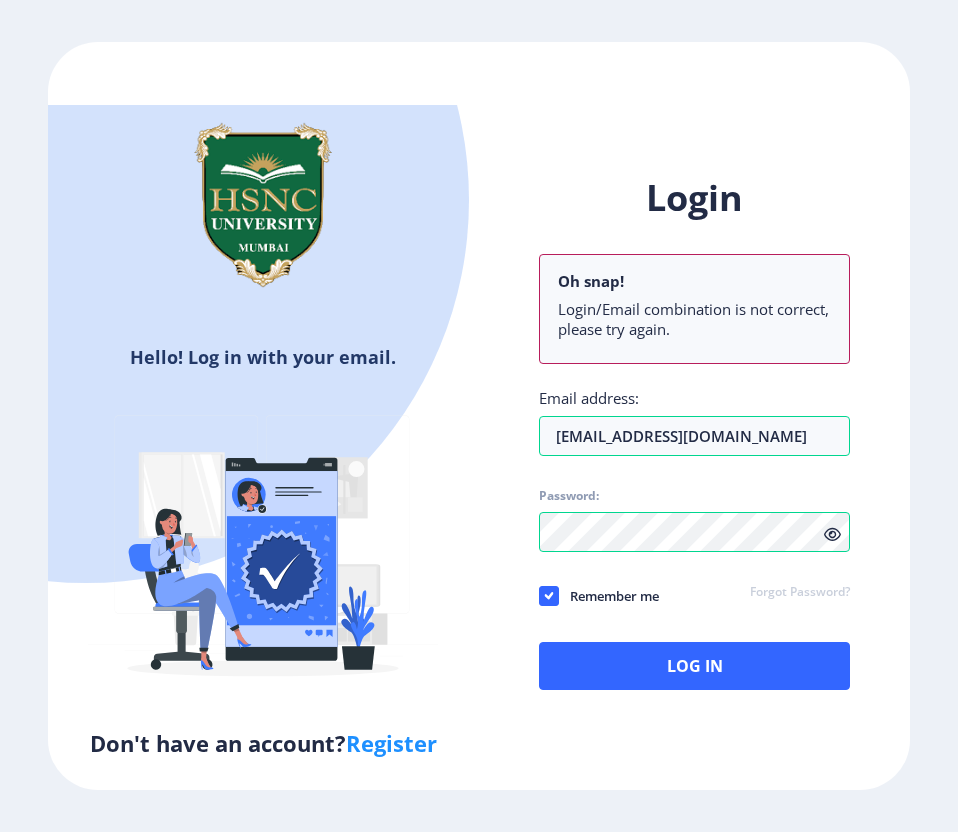 click on "Login Oh snap! Login/Email combination is not correct, please try again. Email address: [EMAIL_ADDRESS][DOMAIN_NAME] Password: Remember me Forgot Password?  Log In" 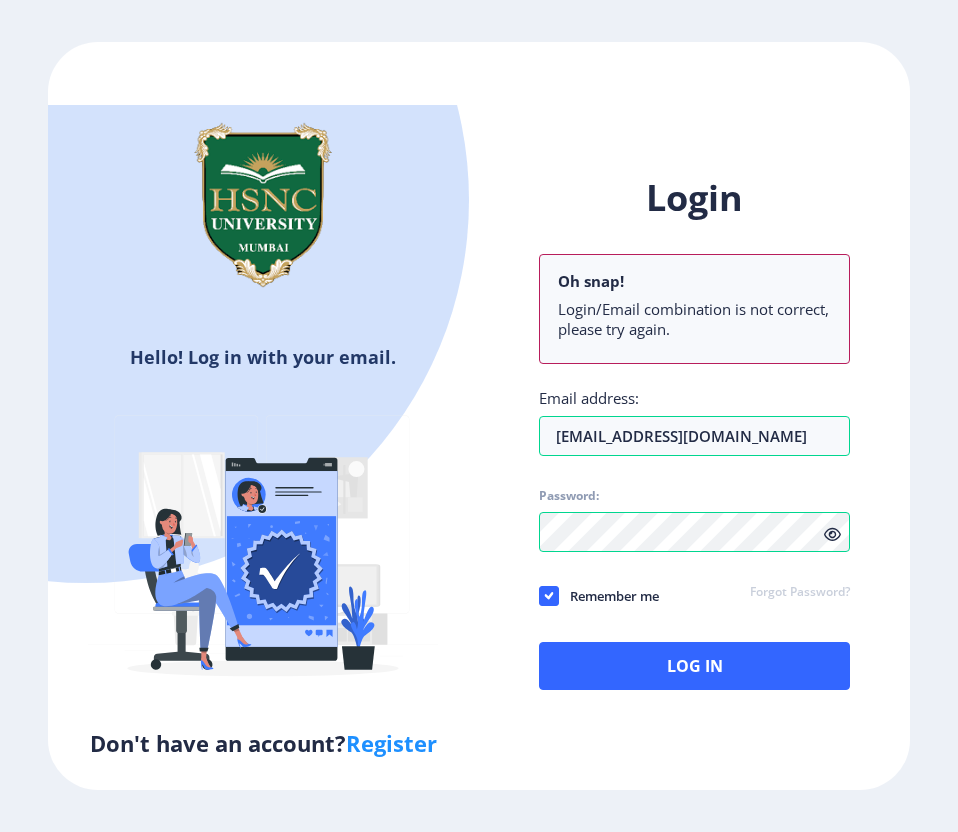 click 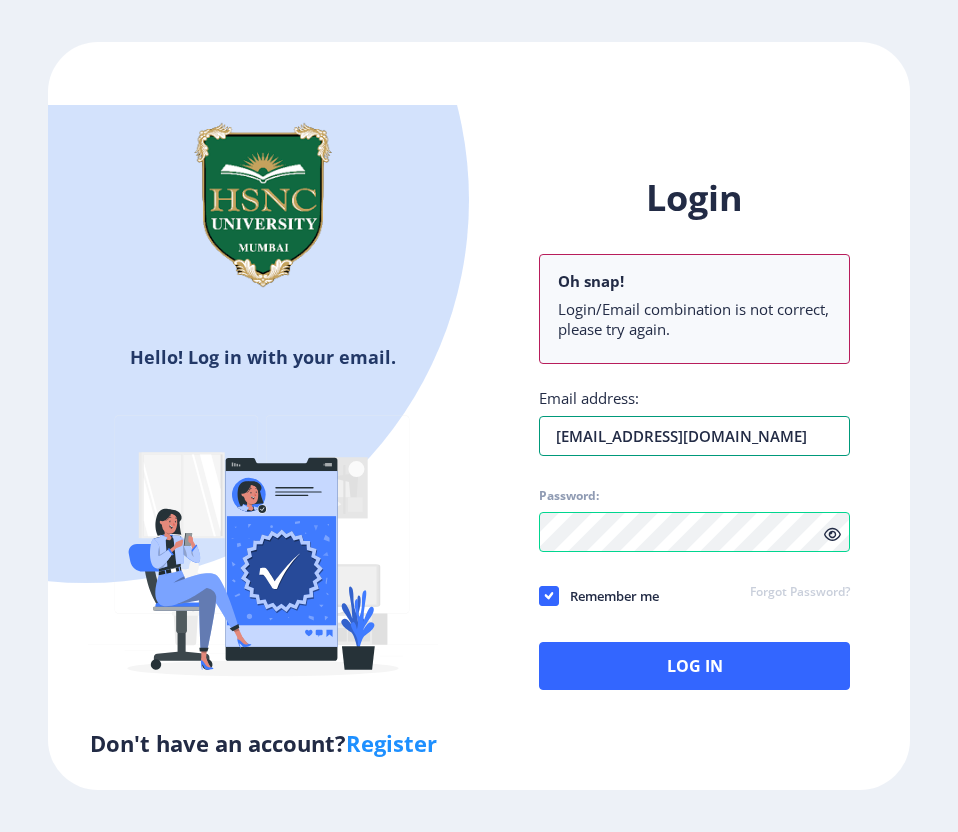 drag, startPoint x: 805, startPoint y: 434, endPoint x: 489, endPoint y: 434, distance: 316 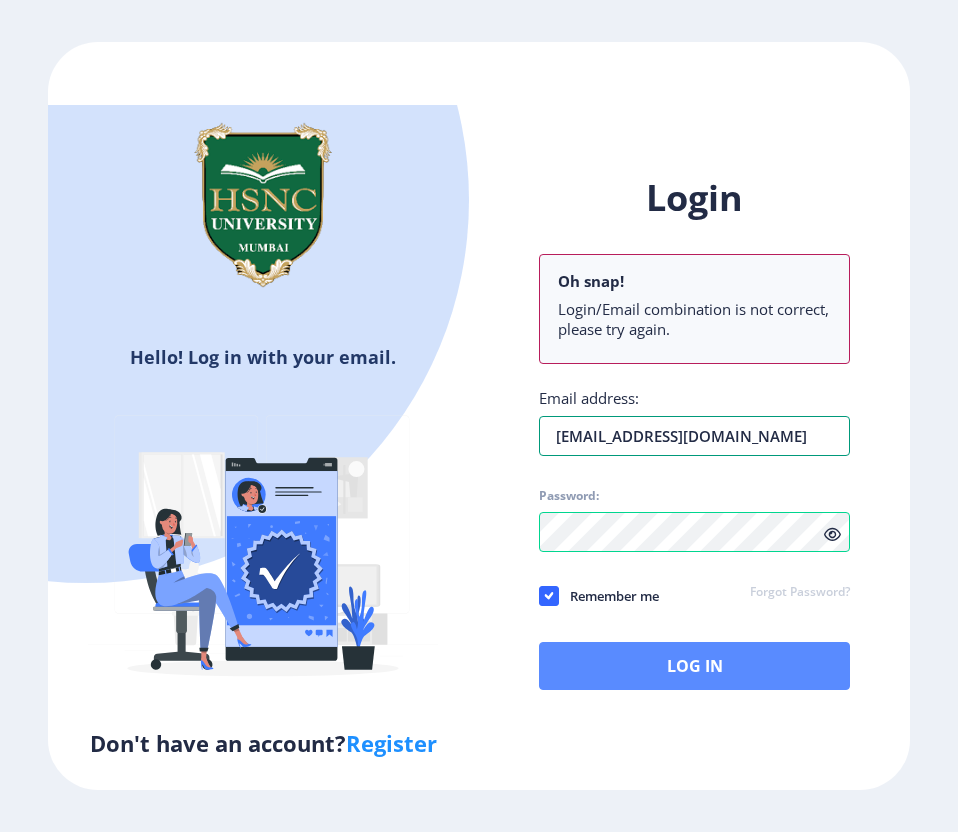 type on "[EMAIL_ADDRESS][DOMAIN_NAME]" 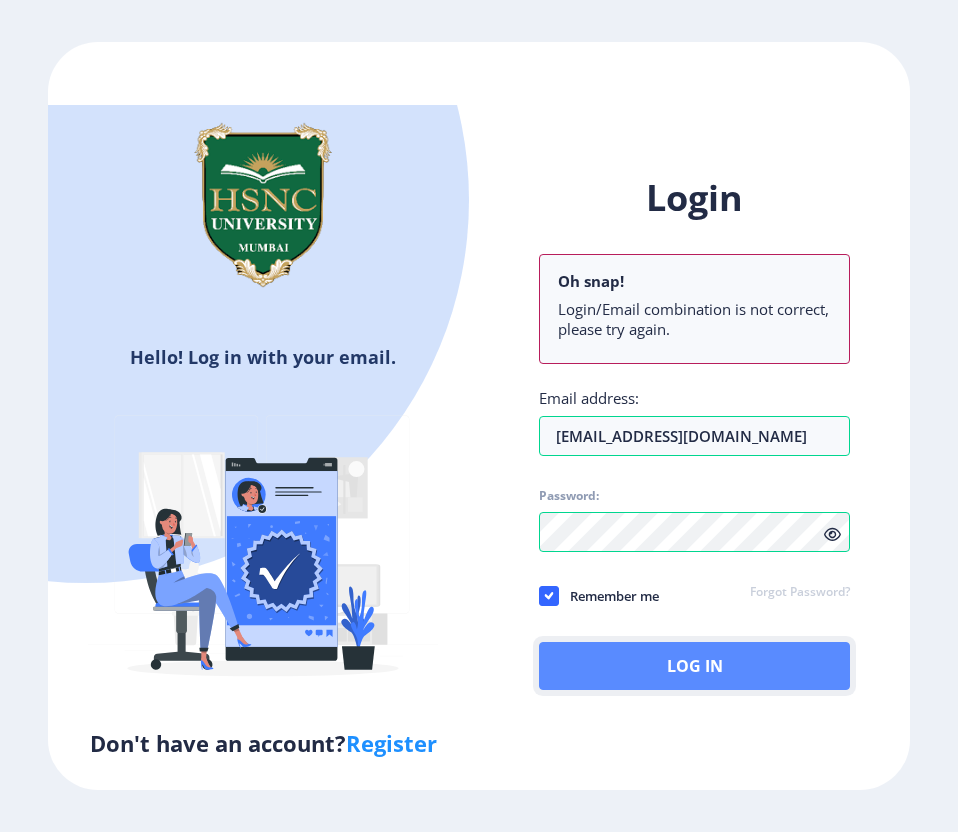 click on "Log In" 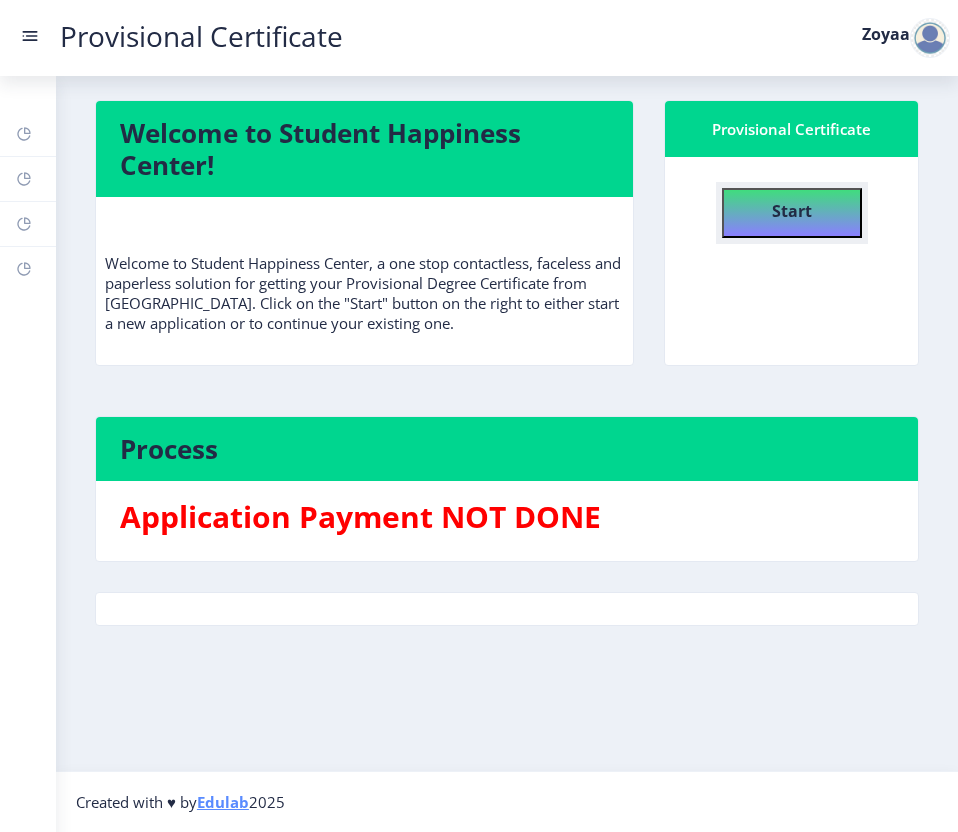click on "Start" 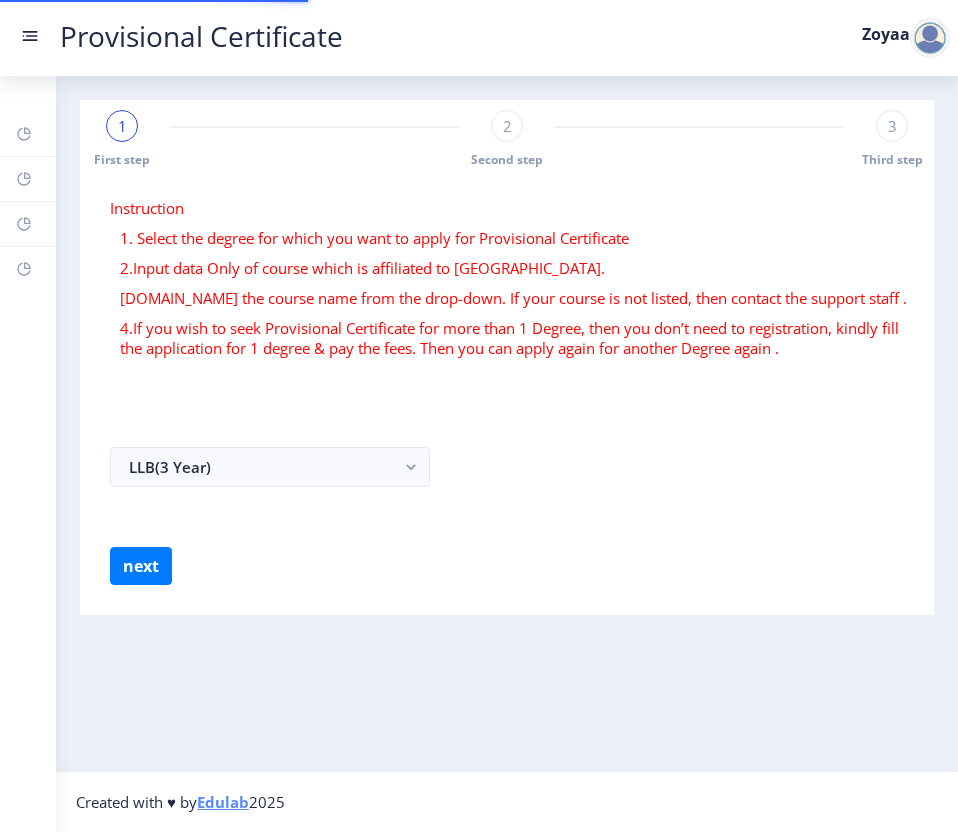 select 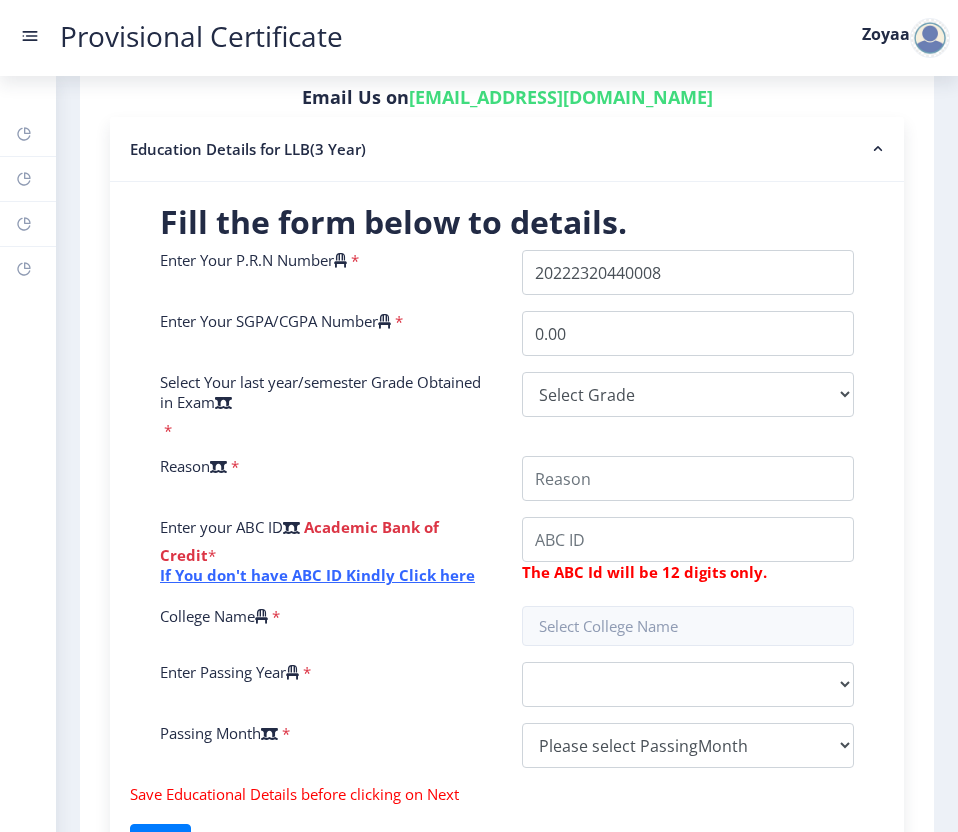 scroll, scrollTop: 431, scrollLeft: 0, axis: vertical 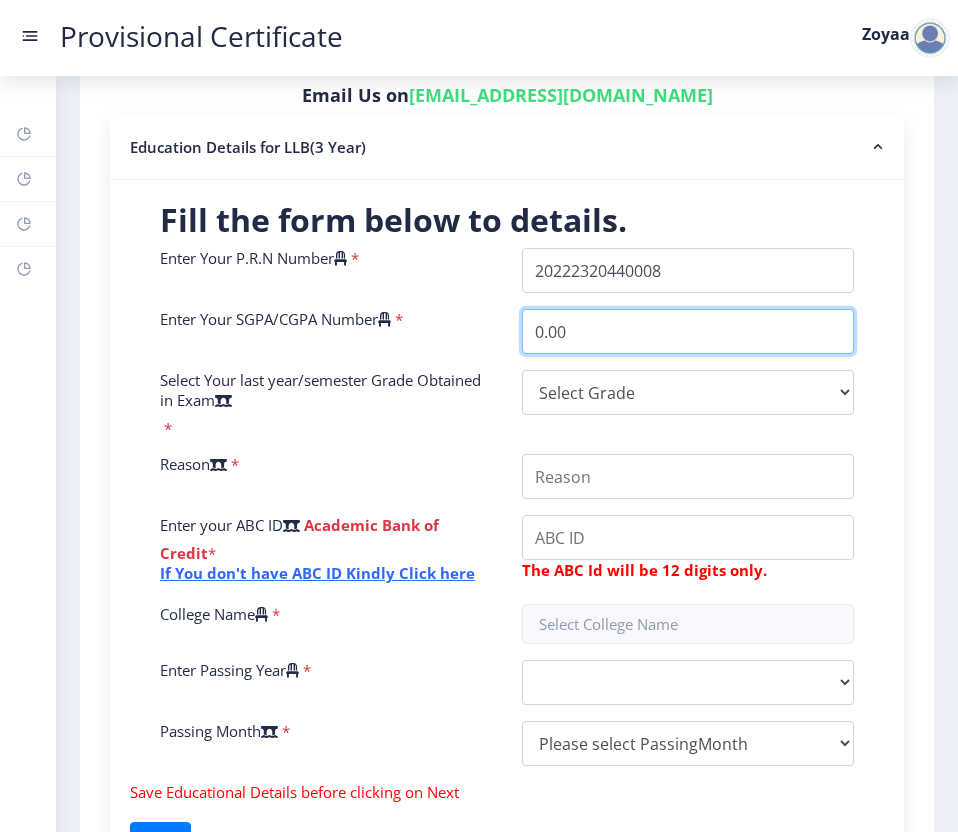 click on "0.00" at bounding box center (688, 331) 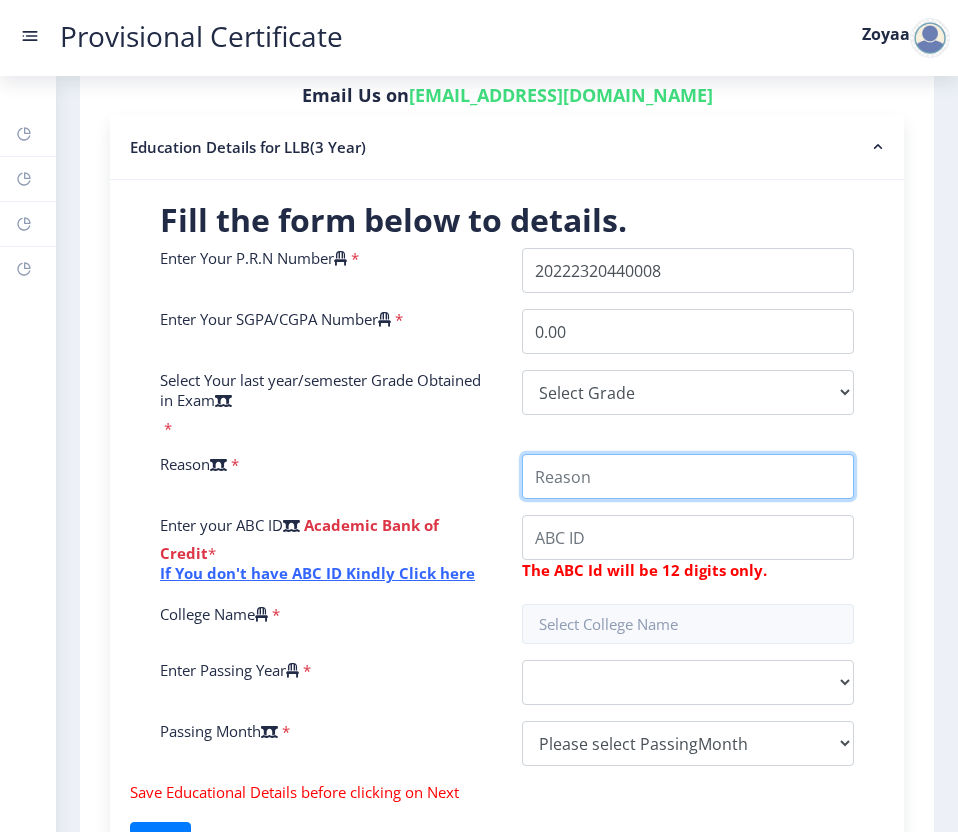 click on "College Name" at bounding box center [688, 476] 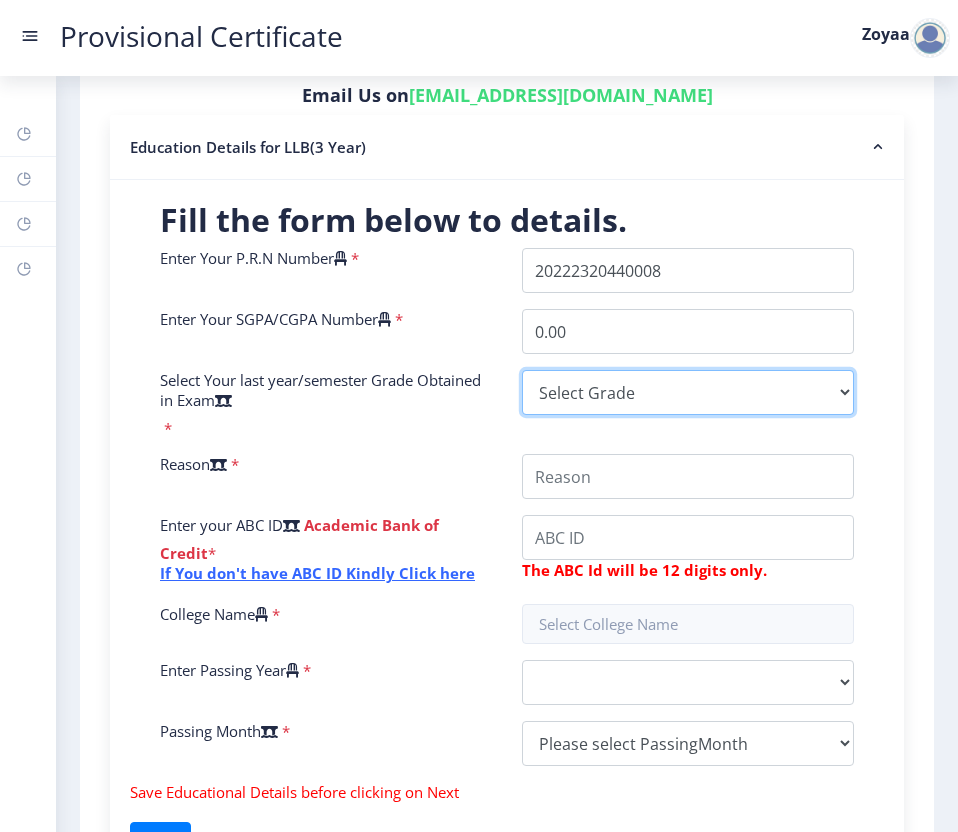 click on "Select Grade  O   A+   A   B+   B   C   D   F(Fail)" at bounding box center [688, 392] 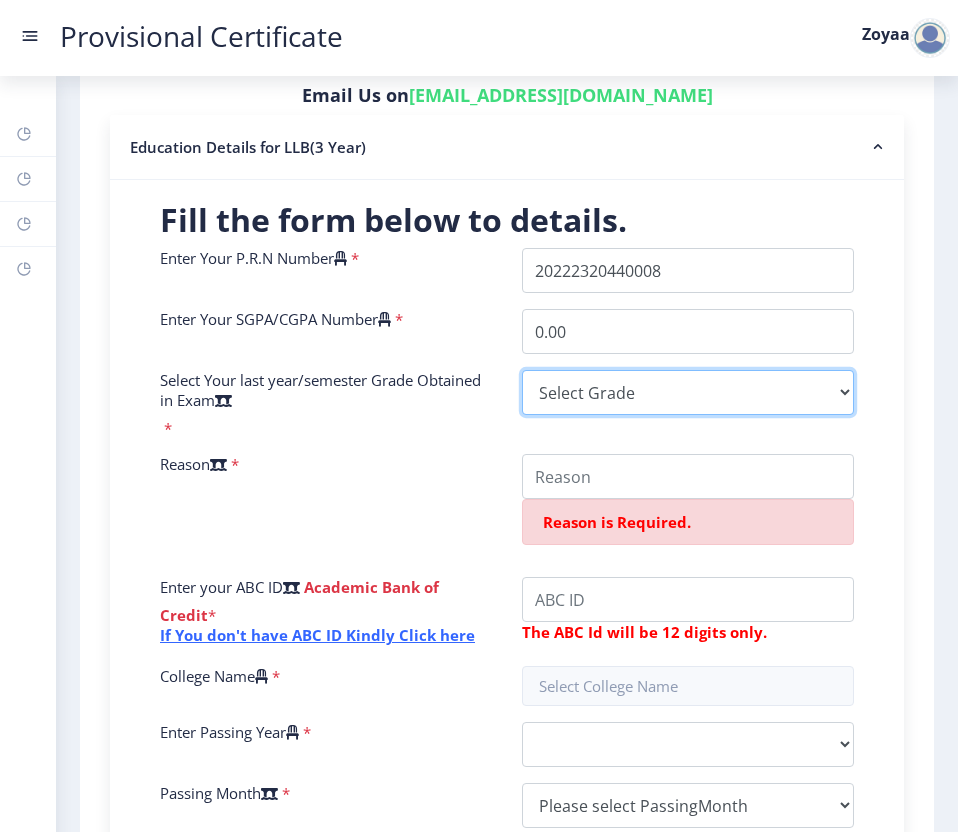 select on "B+" 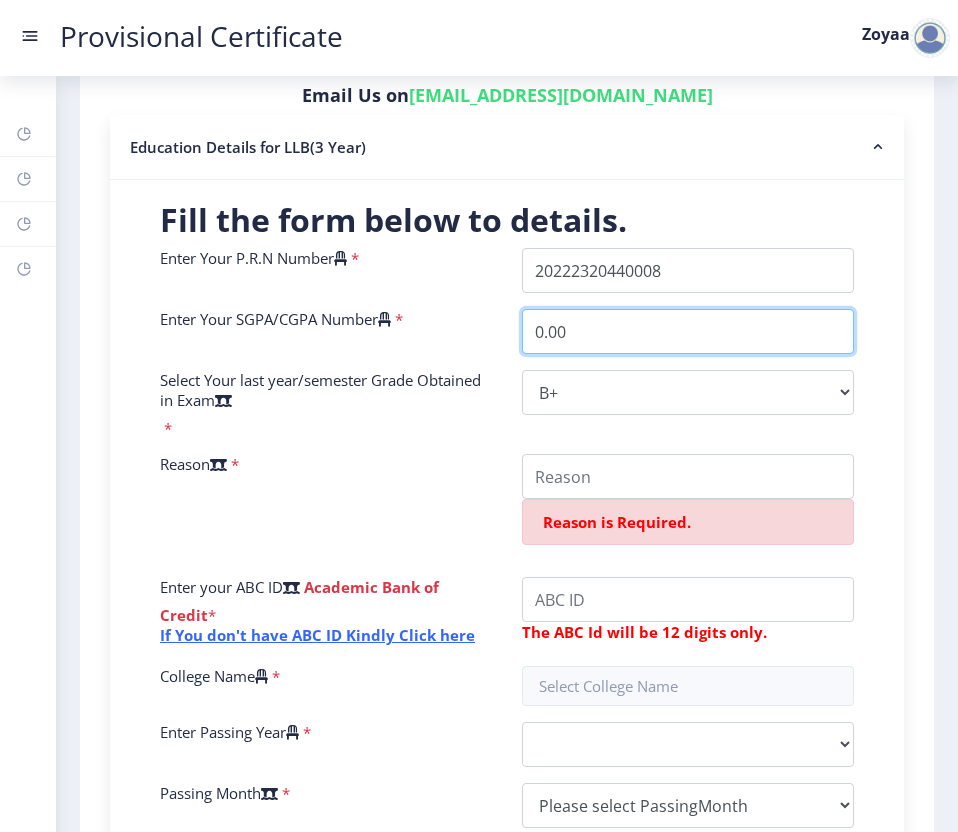 click on "0.00" at bounding box center [688, 331] 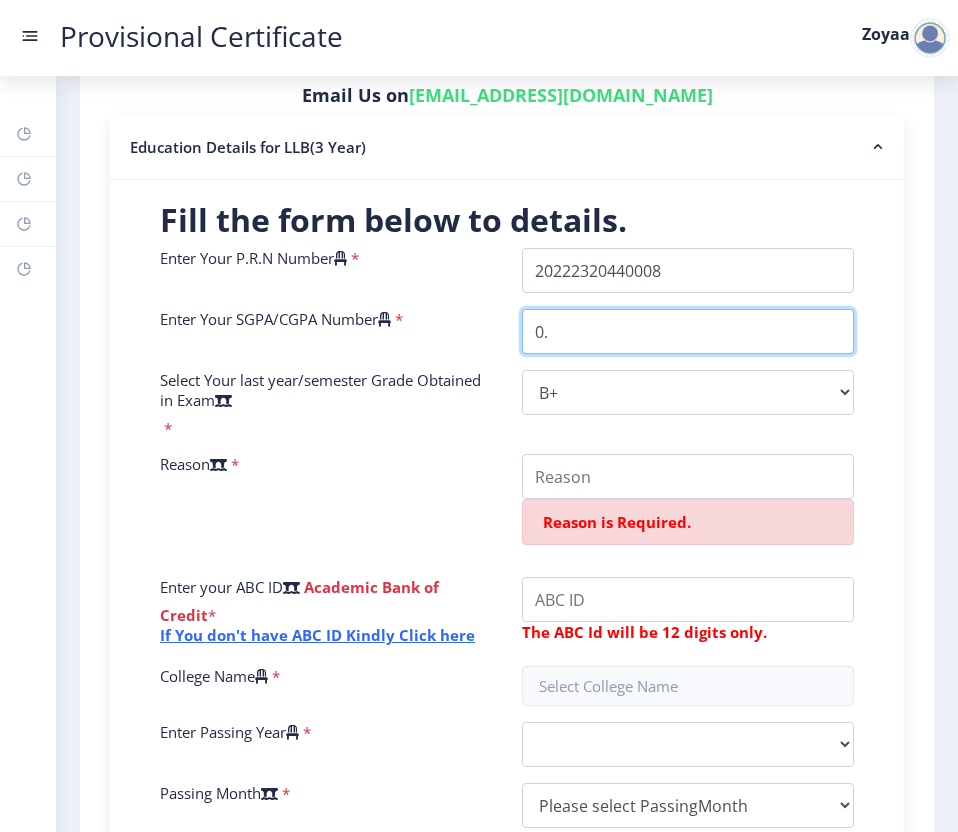 type on "0" 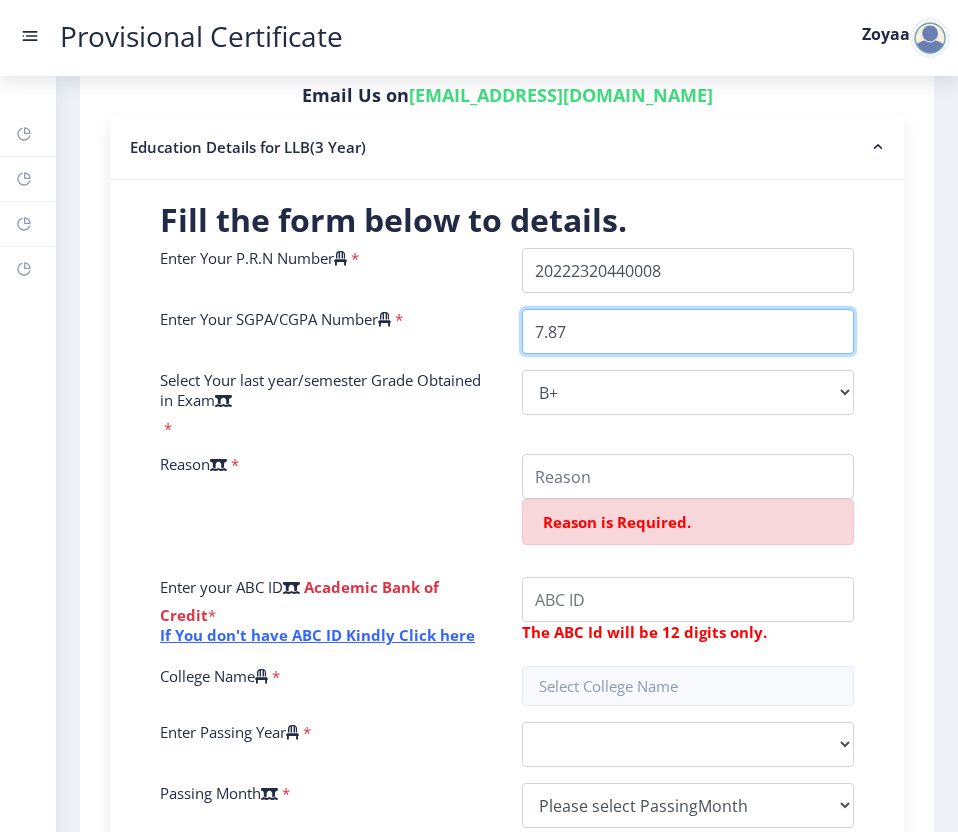 type on "7.87" 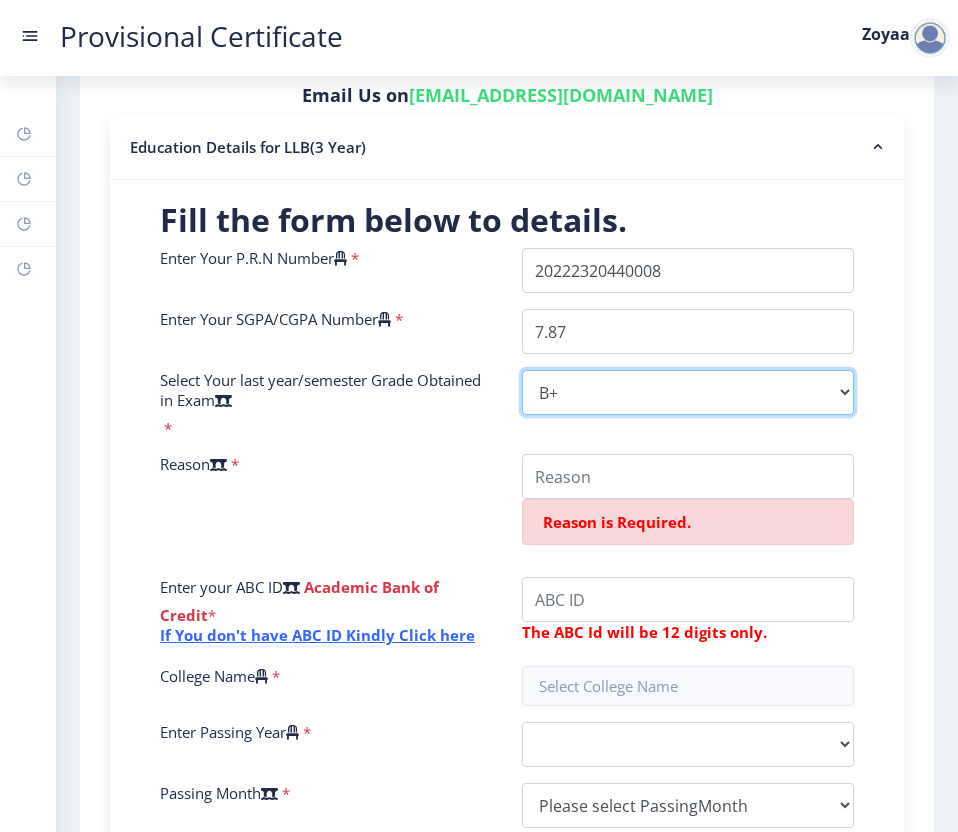 click on "Select Grade  O   A+   A   B+   B   C   D   F(Fail)" at bounding box center (688, 392) 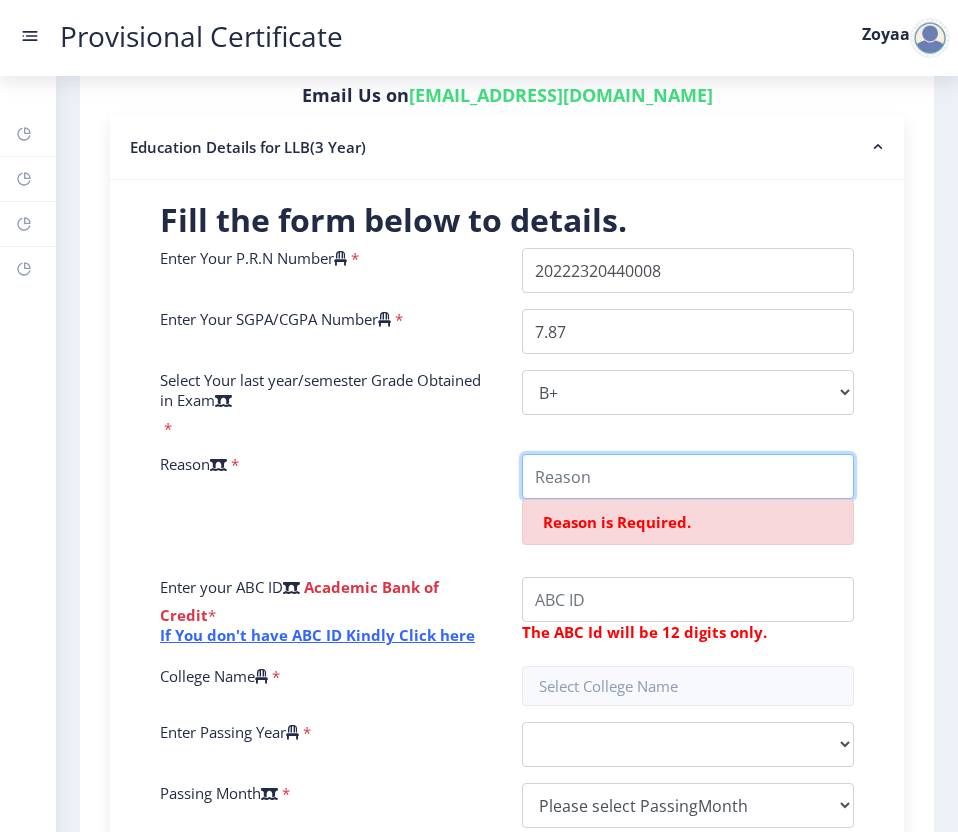 click on "College Name" at bounding box center [688, 476] 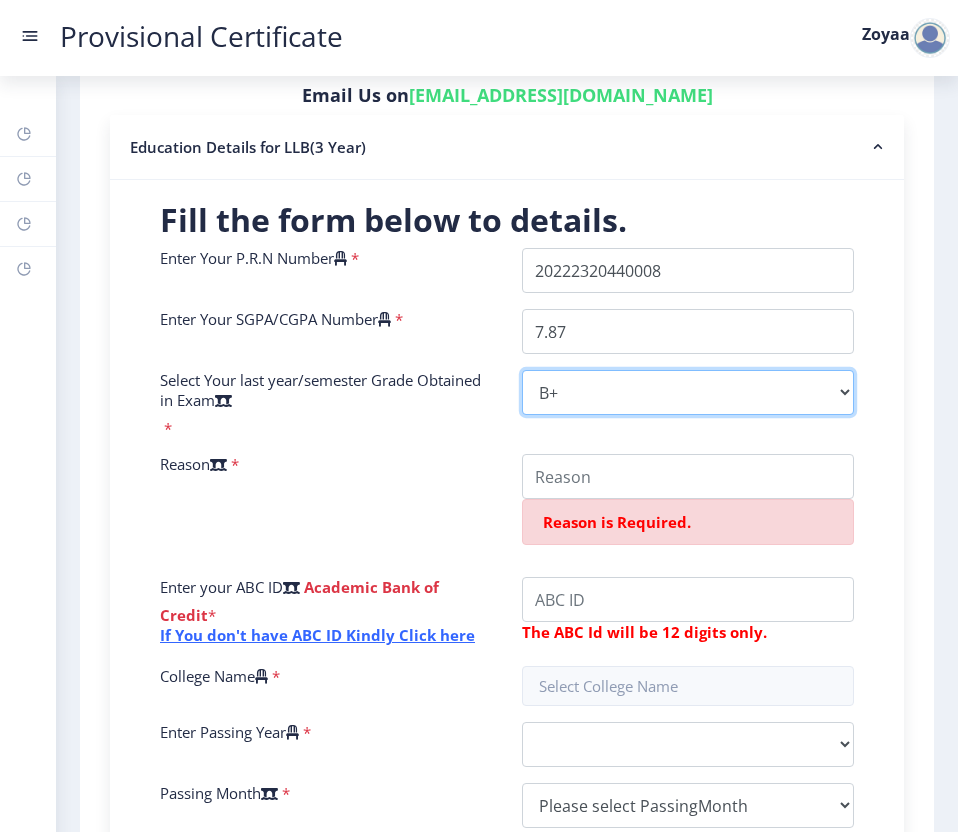 click on "Select Grade  O   A+   A   B+   B   C   D   F(Fail)" at bounding box center (688, 392) 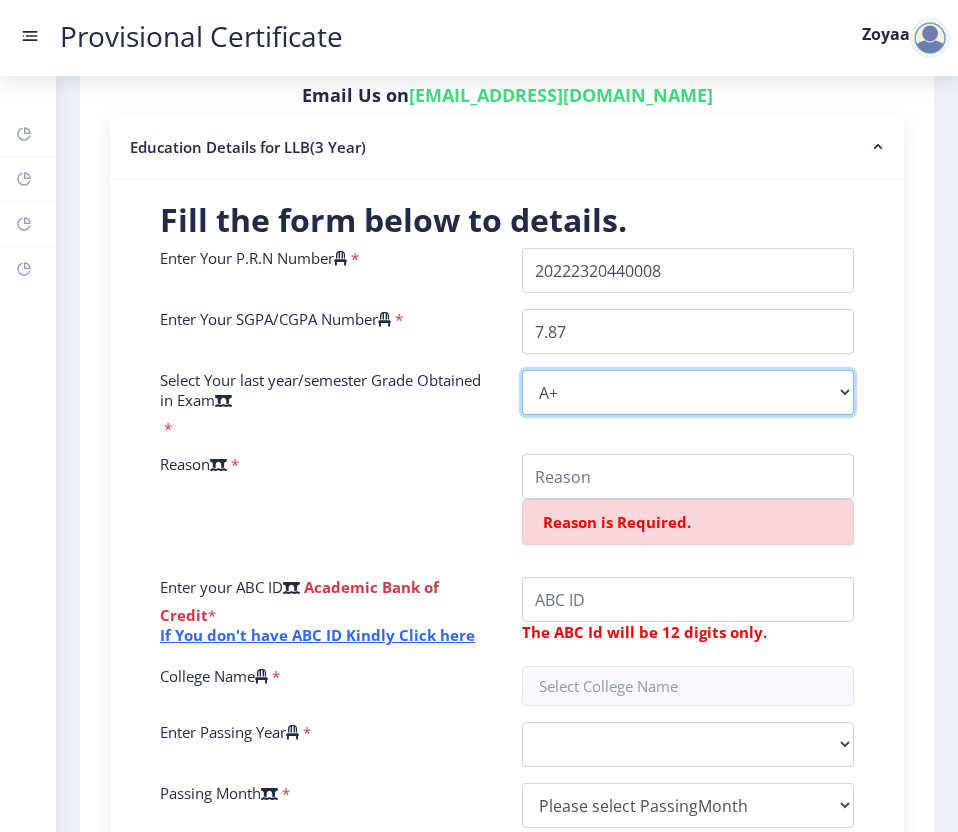 click on "Select Grade  O   A+   A   B+   B   C   D   F(Fail)" at bounding box center [688, 392] 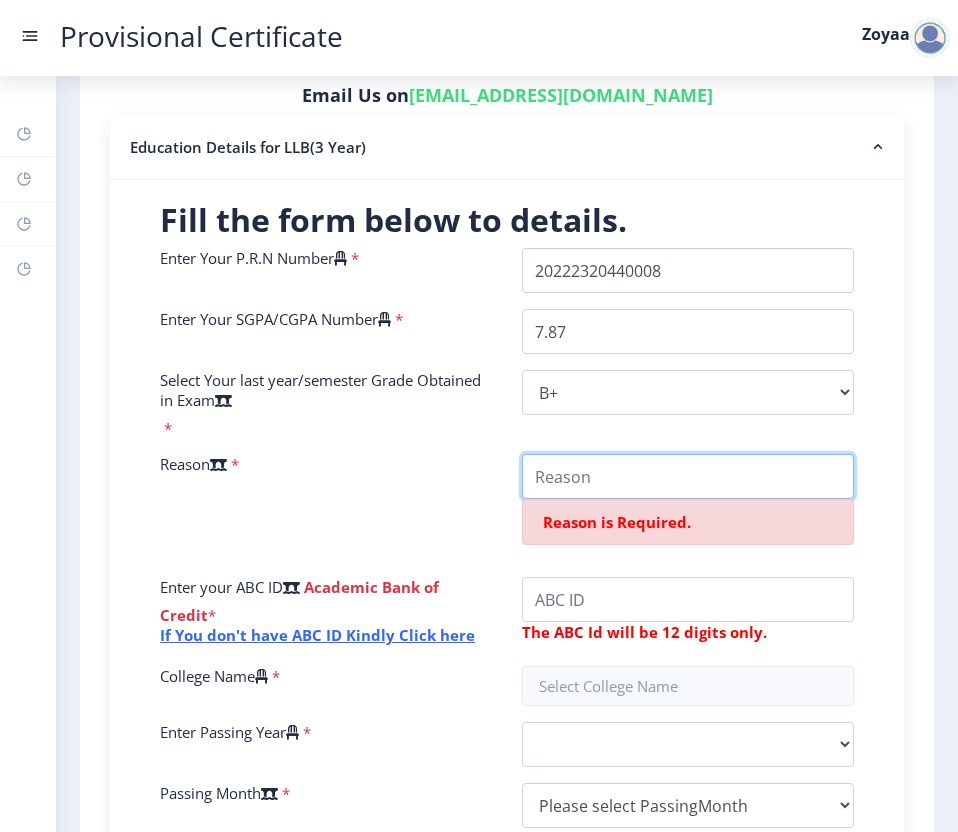 click on "College Name" at bounding box center (688, 476) 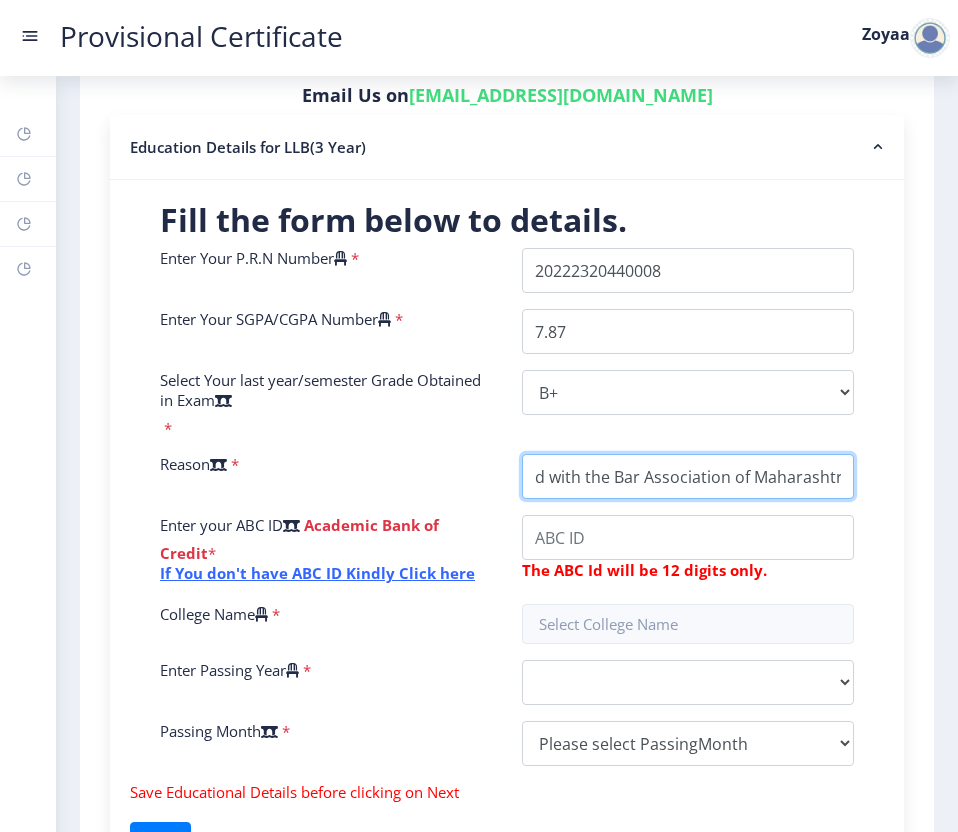 scroll, scrollTop: 0, scrollLeft: 603, axis: horizontal 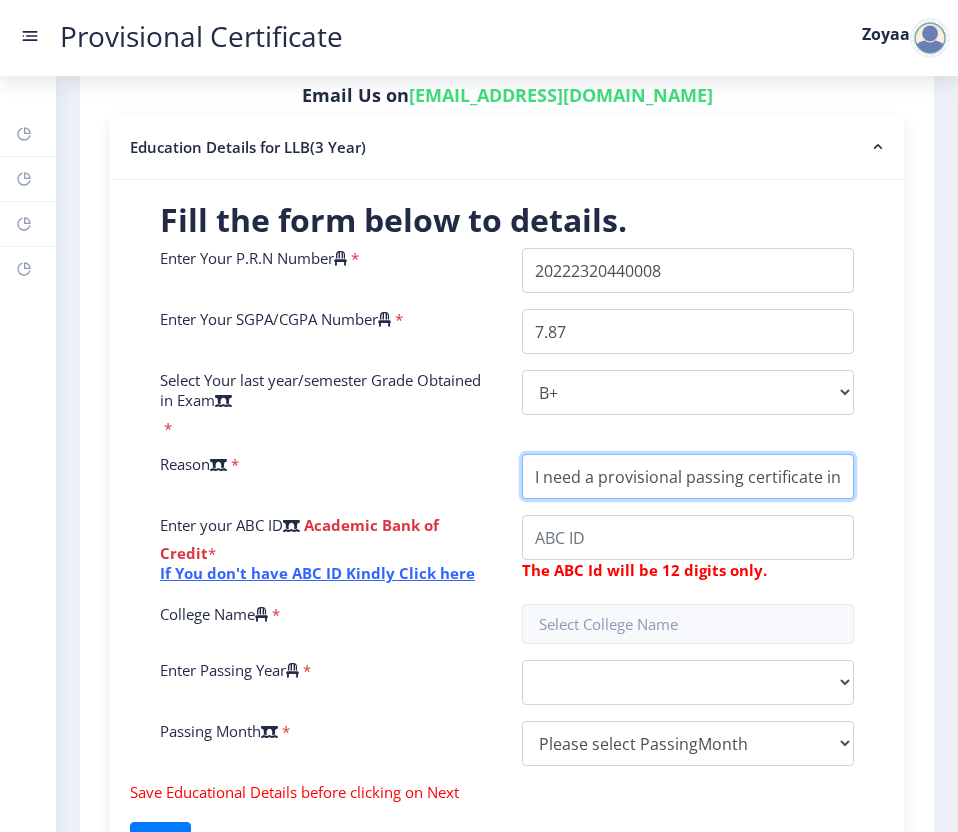 click on "College Name" at bounding box center (688, 476) 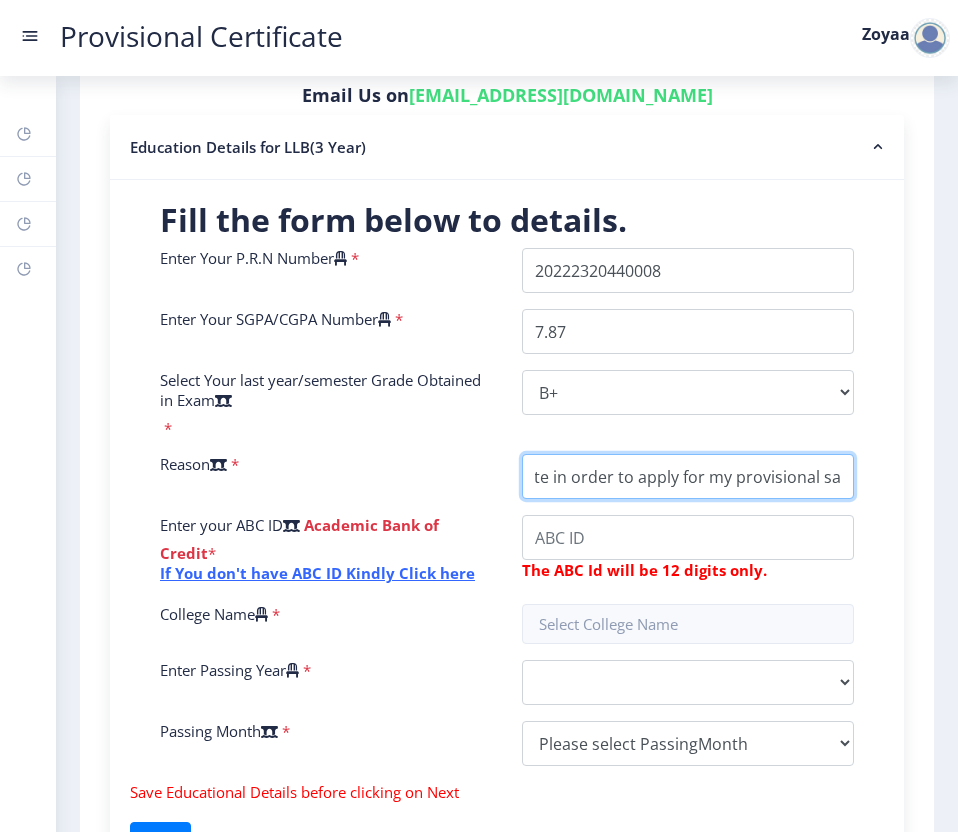 scroll, scrollTop: 0, scrollLeft: 603, axis: horizontal 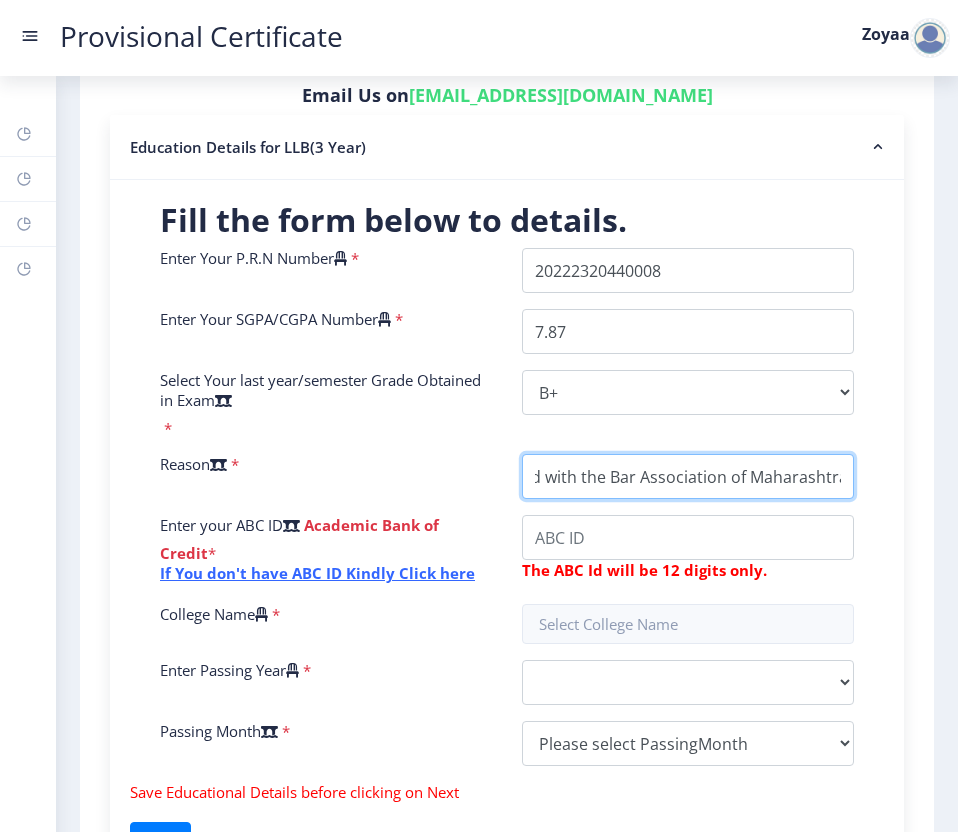 drag, startPoint x: 787, startPoint y: 471, endPoint x: 911, endPoint y: 473, distance: 124.01613 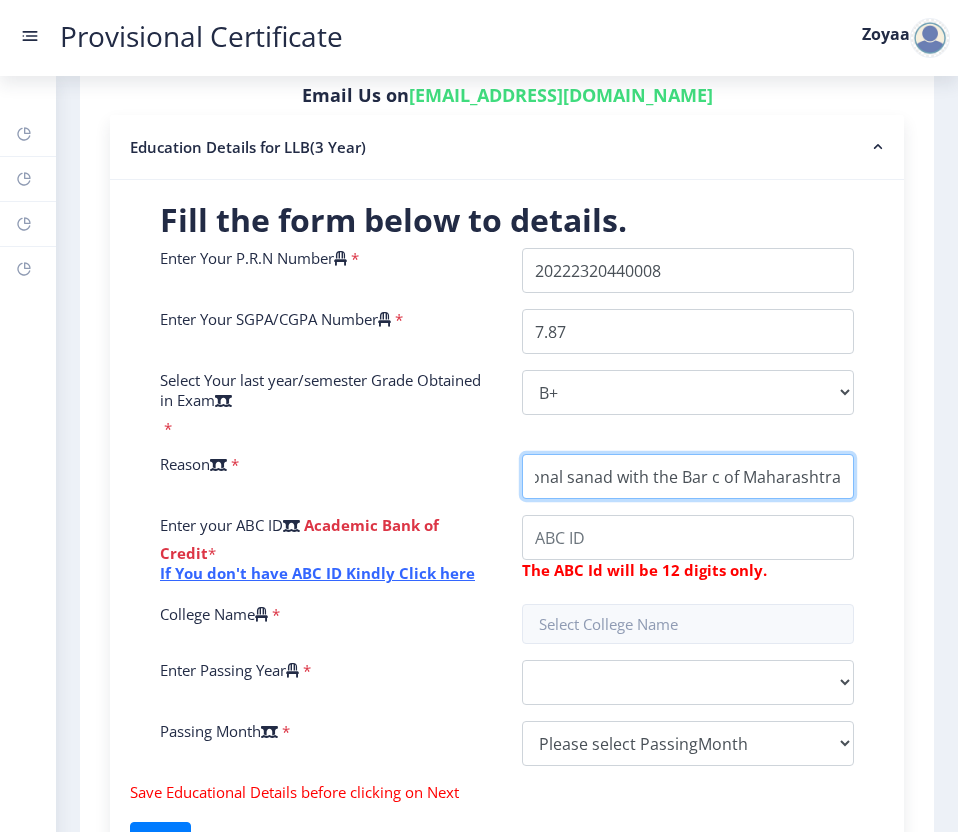 scroll, scrollTop: 0, scrollLeft: 526, axis: horizontal 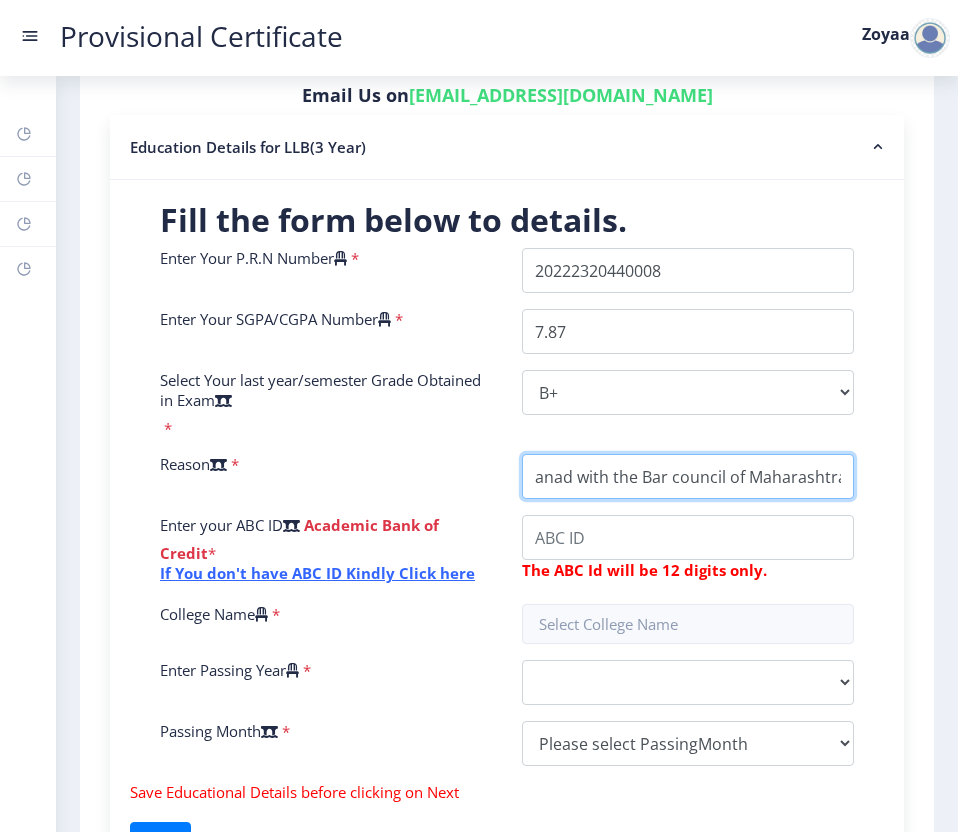 drag, startPoint x: 810, startPoint y: 482, endPoint x: 973, endPoint y: 494, distance: 163.44112 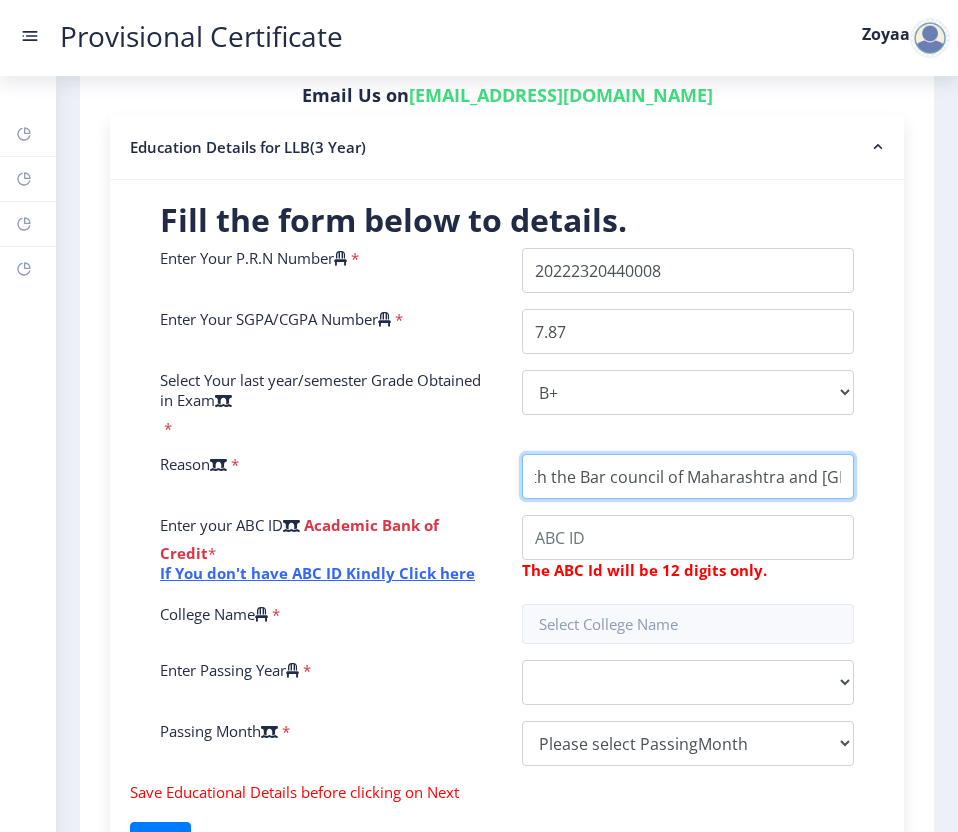 scroll, scrollTop: 0, scrollLeft: 638, axis: horizontal 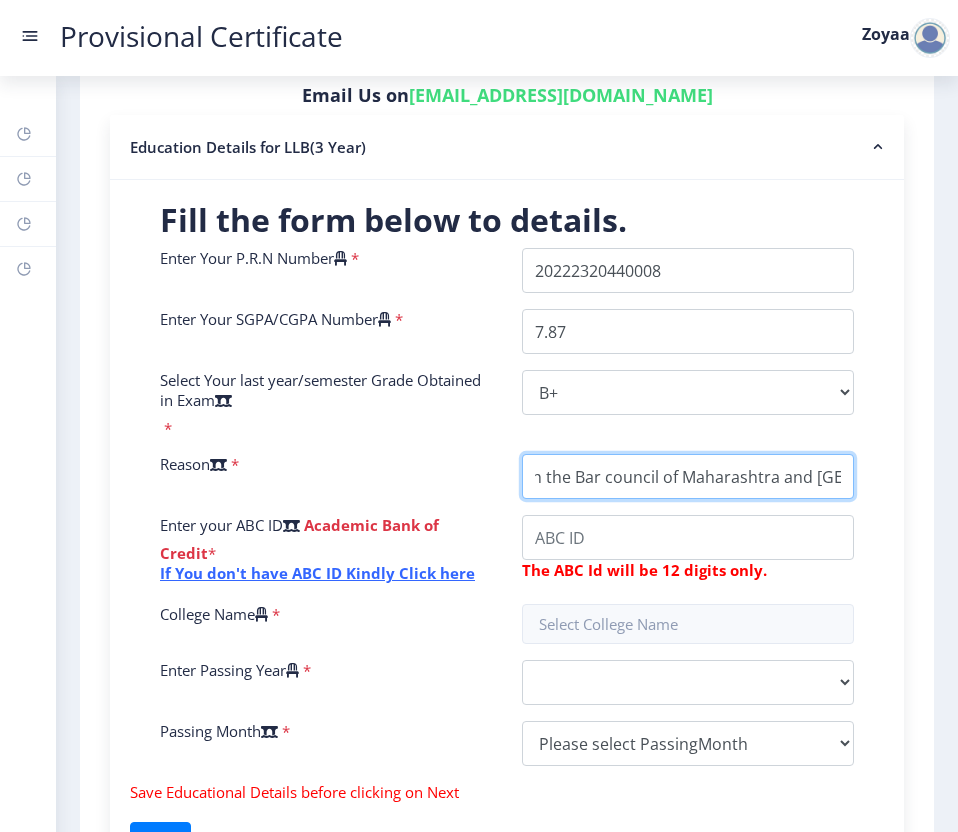 type on "I need a provisional passing certificate in order to apply for my provisional sanad with the Bar council of Maharashtra and [GEOGRAPHIC_DATA]." 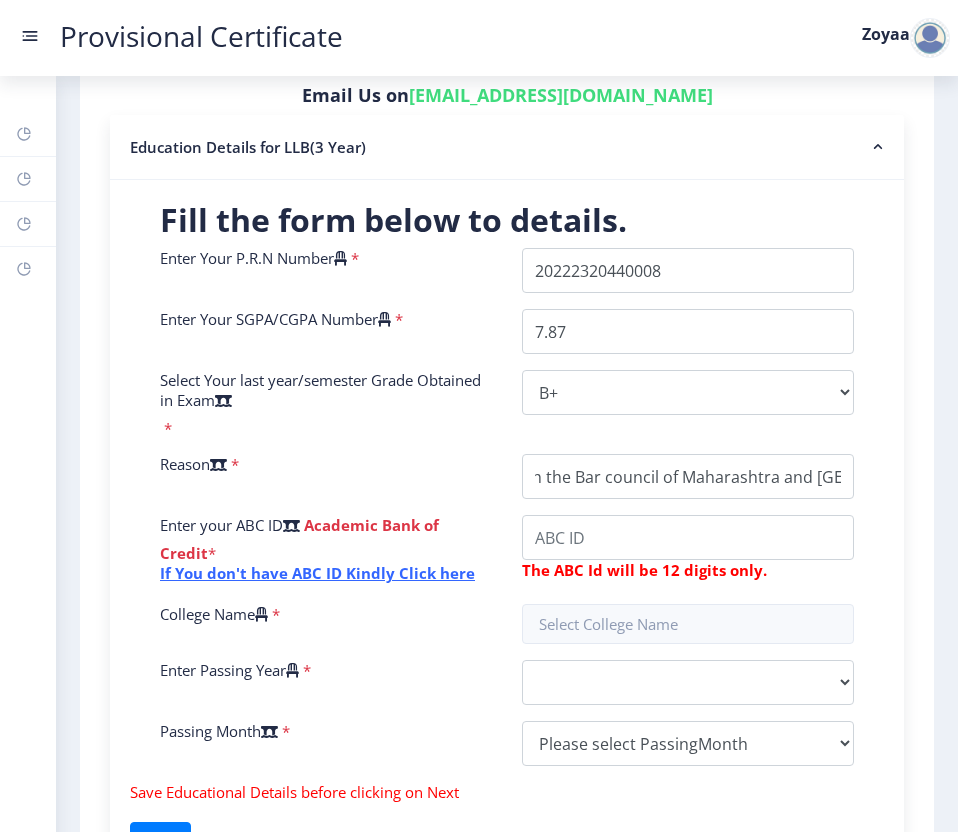 scroll, scrollTop: 0, scrollLeft: 0, axis: both 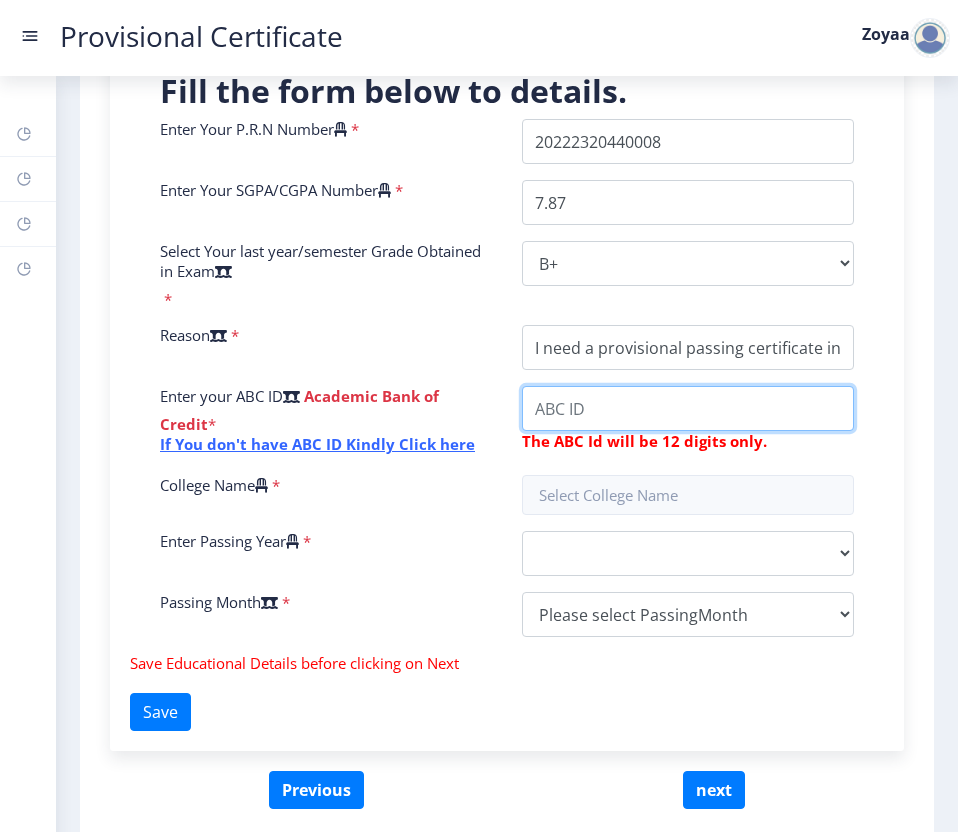 click on "College Name" at bounding box center (688, 408) 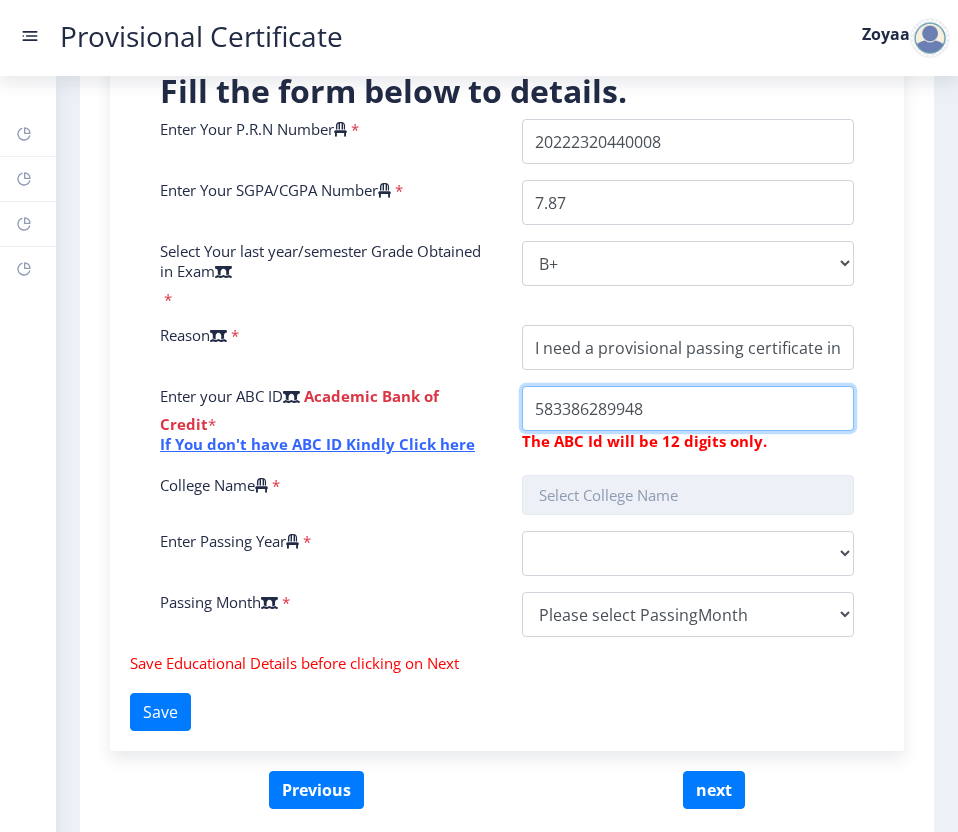 type on "583386289948" 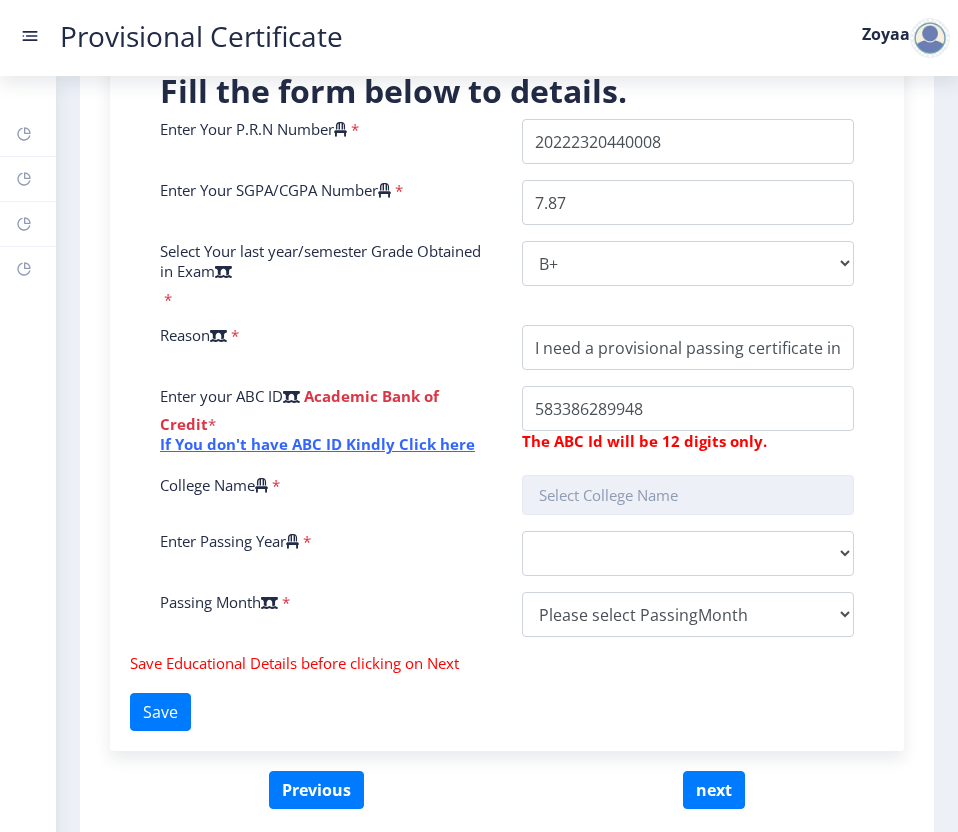click 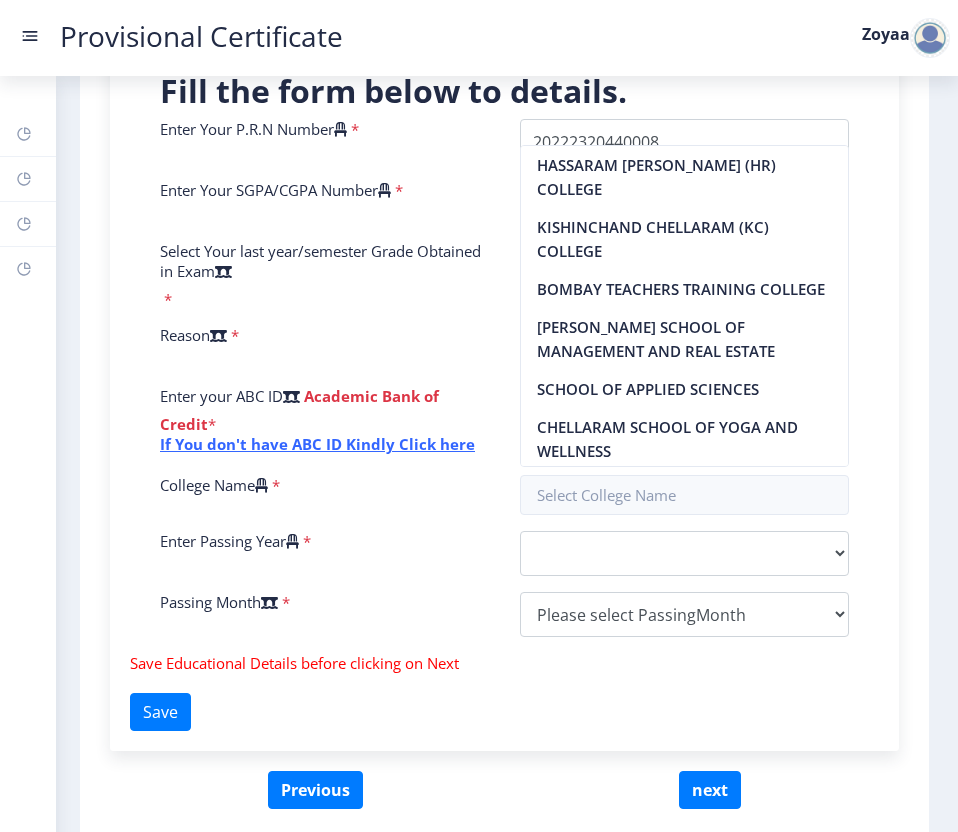 click on "Enter Your P.R.N Number   *  Enter Your SGPA/CGPA Number   * 7.87 Select Your last year/semester Grade Obtained in Exam   * Select Grade  O   A+   A   B+   B   C   D   F(Fail)  Reason   * Enter your ABC ID   Academic Bank of Credit  * If You don't have ABC ID Kindly Click here  The ABC Id will be 12 digits only.  College Name   * Enter Passing Year   *  2025   2024   2023   2022   2021   2020   2019   2018   2017   2016   2015   2014   2013   2012   2011   2010   2009   2008   2007   2006   2005   2004   2003   2002   2001   2000   1999   1998   1997   1996   1995   1994   1993   1992   1991   1990   1989   1988   1987   1986   1985   1984   1983   1982   1981   1980   1979   1978   1977   1976   1975   1974   1973   1972   1971   1970   1969   1968   1967  Passing Month   *  Please select PassingMonth  (01) January (02) February (03) March (04) April (05) May (06) June (07) July (08) August (09) September (10) October (11) November (12) December" 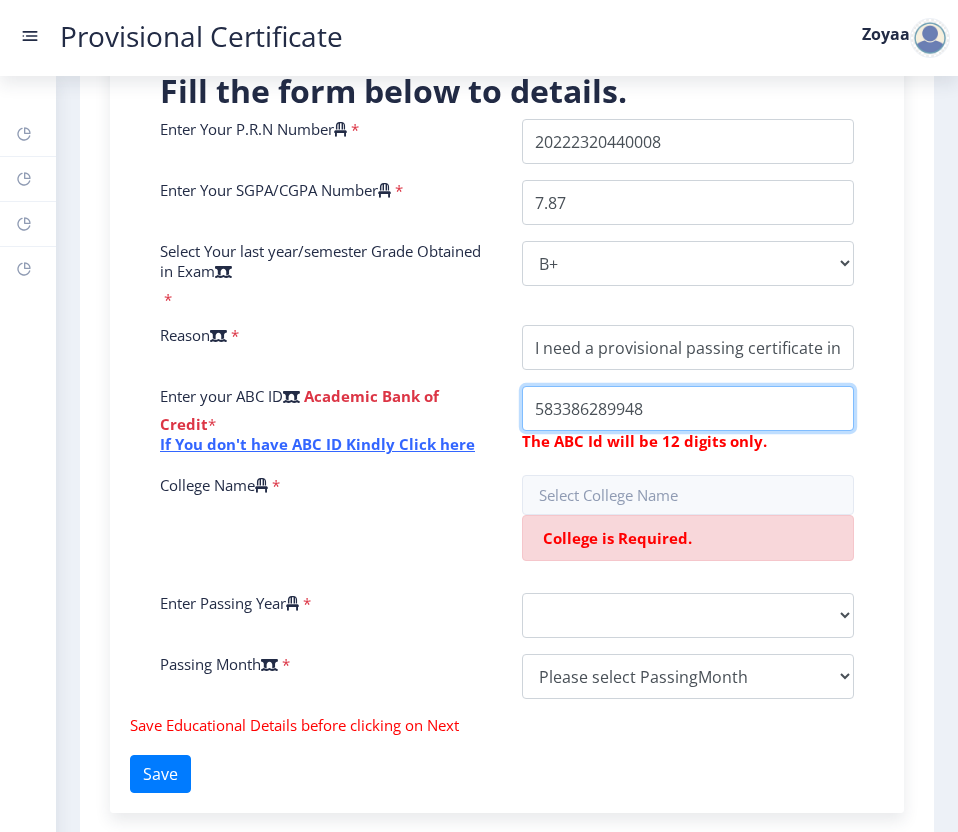 click on "College Name" at bounding box center [688, 347] 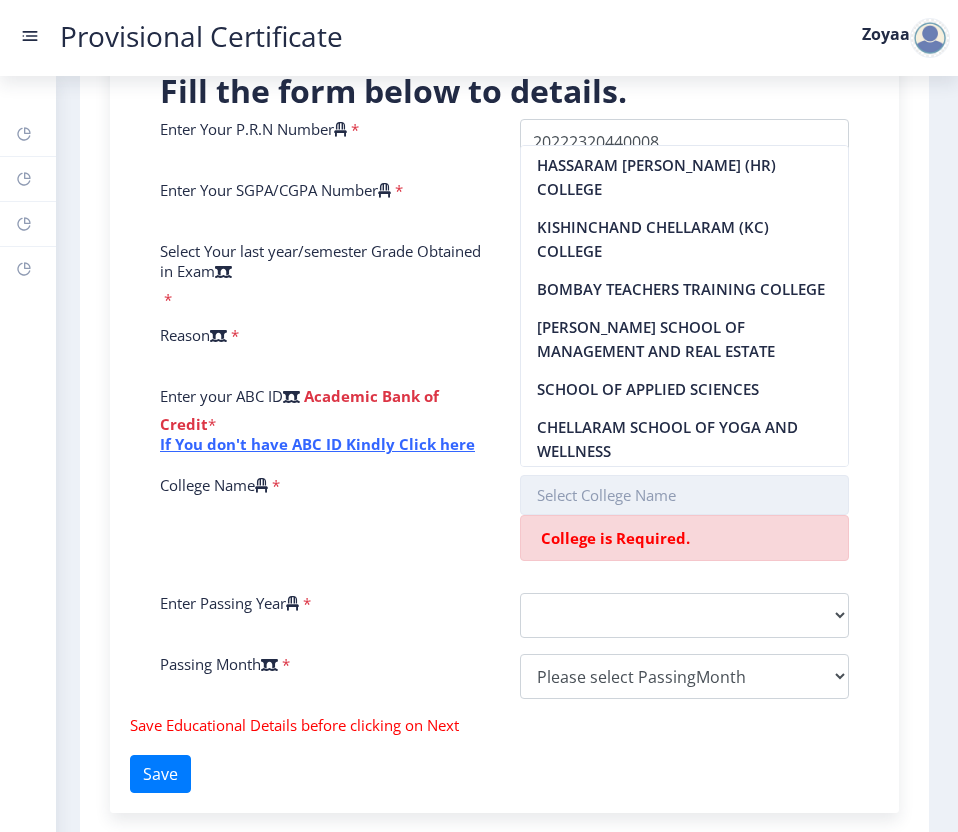 click 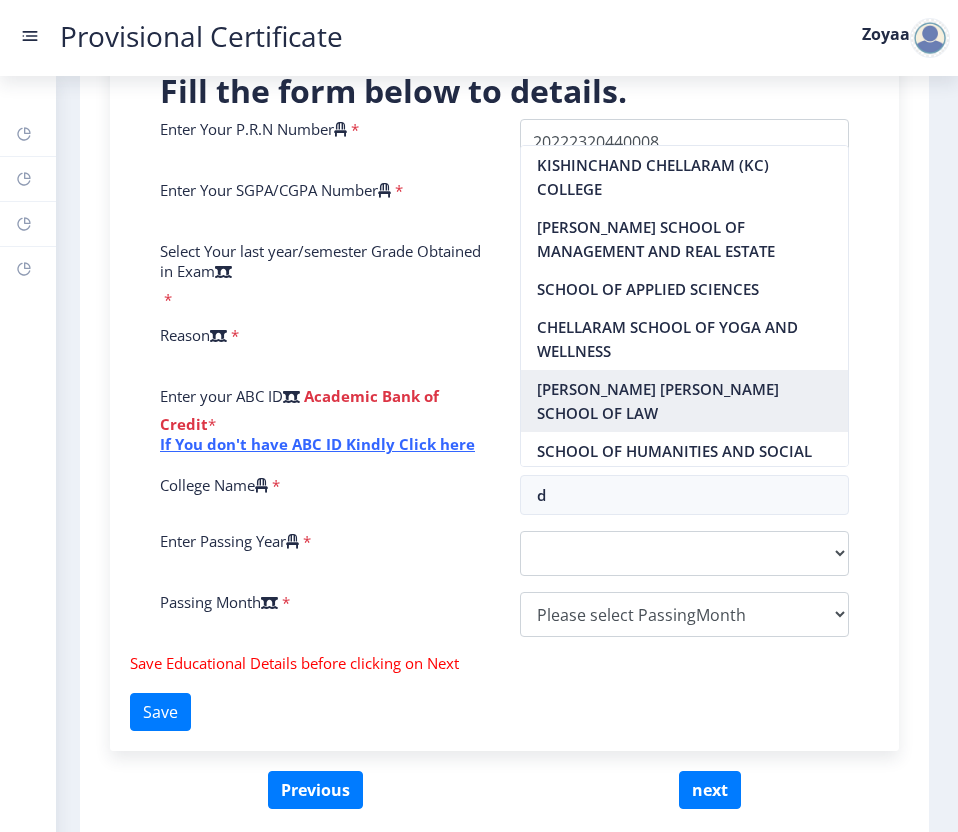 click on "[PERSON_NAME] [PERSON_NAME] SCHOOL OF LAW" at bounding box center (685, 401) 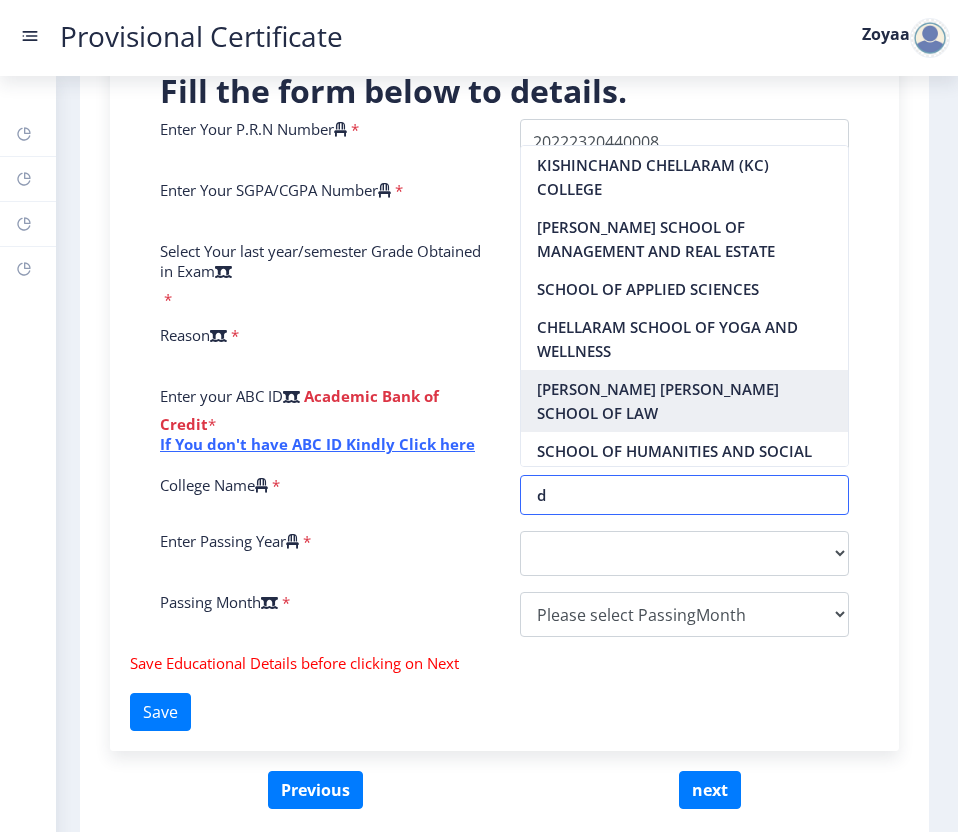 type on "[PERSON_NAME] [PERSON_NAME] SCHOOL OF LAW" 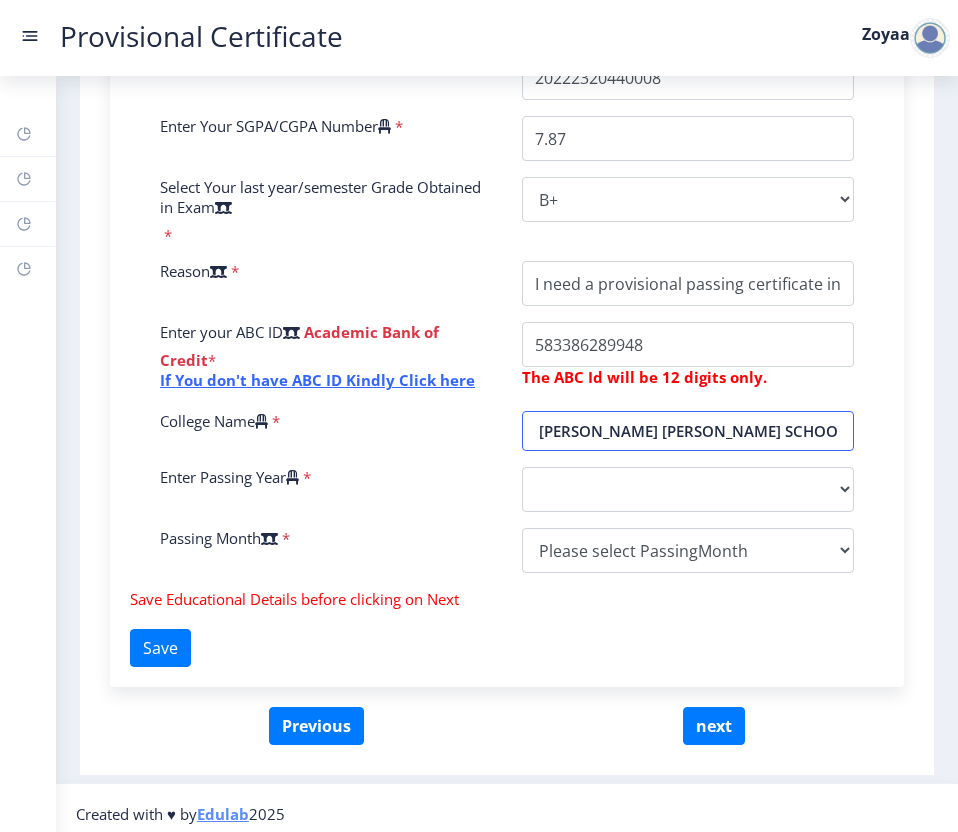 scroll, scrollTop: 636, scrollLeft: 0, axis: vertical 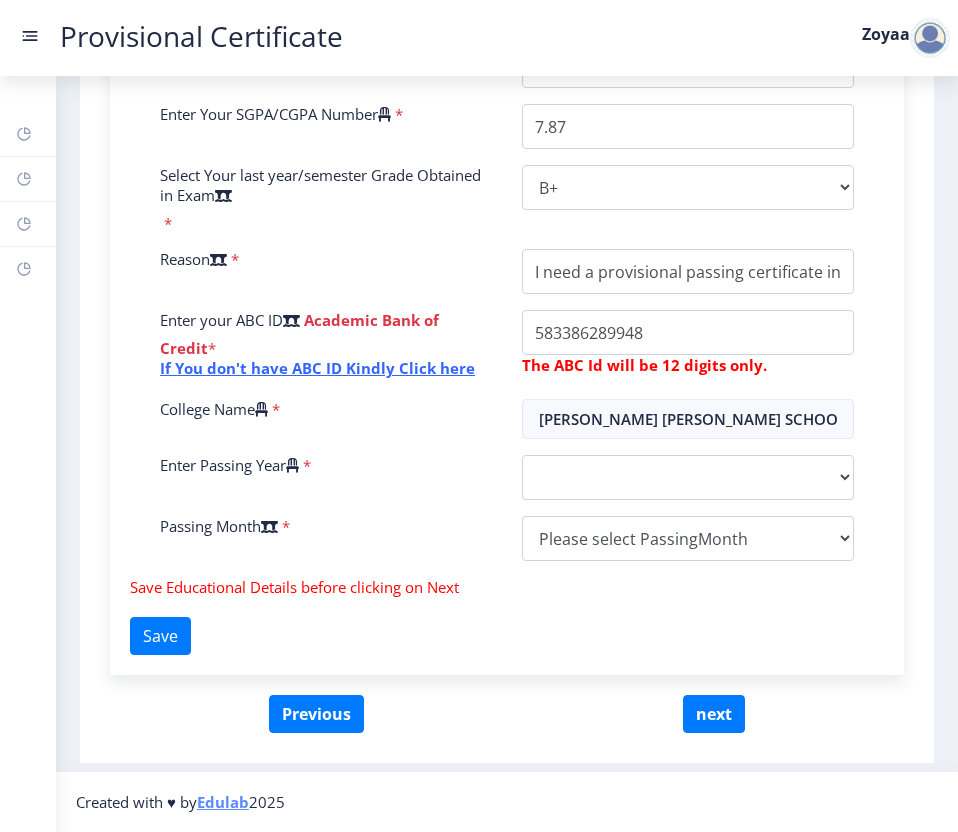 click on "Enter Your P.R.N Number   *  Enter Your SGPA/CGPA Number   * 7.87 Select Your last year/semester Grade Obtained in Exam   * Select Grade  O   A+   A   B+   B   C   D   F(Fail)  Reason   * Enter your ABC ID   Academic Bank of Credit  * If You don't have ABC ID Kindly Click here  The ABC Id will be 12 digits only.  College Name   * [PERSON_NAME] [PERSON_NAME] SCHOOL OF LAW Enter Passing Year   *  2025   2024   2023   2022   2021   2020   2019   2018   2017   2016   2015   2014   2013   2012   2011   2010   2009   2008   2007   2006   2005   2004   2003   2002   2001   2000   1999   1998   1997   1996   1995   1994   1993   1992   1991   1990   1989   1988   1987   1986   1985   1984   1983   1982   1981   1980   1979   1978   1977   1976   1975   1974   1973   1972   1971   1970   1969   1968   1967  Passing Month   *  Please select PassingMonth  (01) January (02) February (03) March (04) April (05) May (06) June (07) July (08) August (09) September (10) October (11) November (12) December" 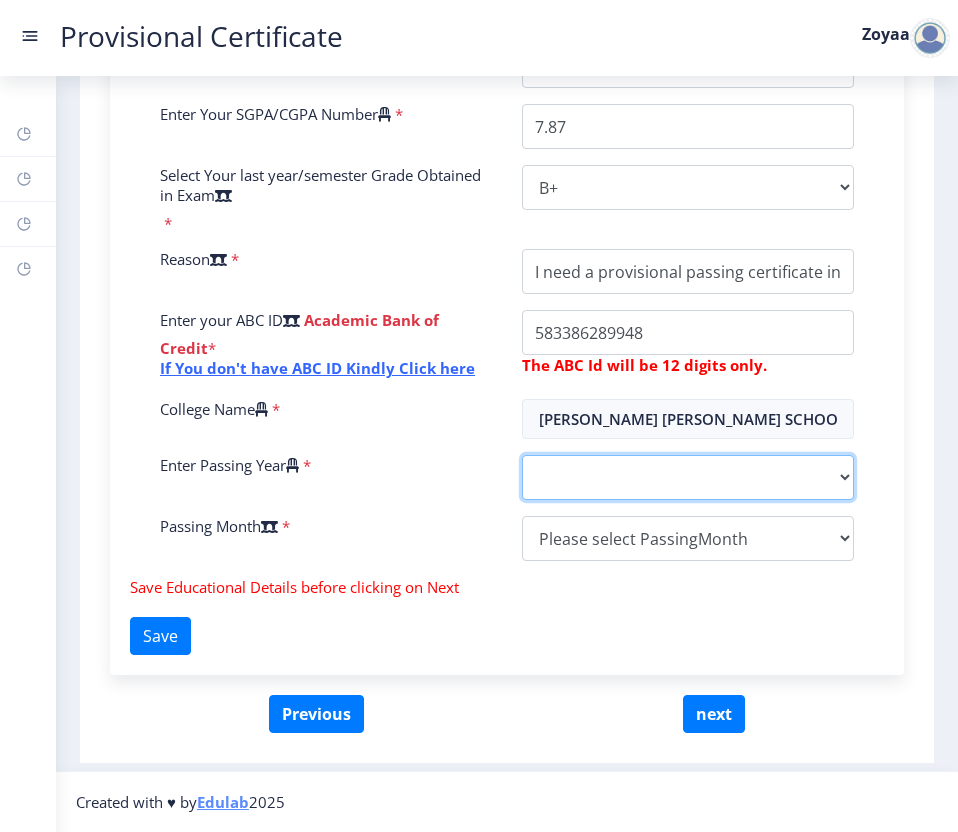 click on "2025   2024   2023   2022   2021   2020   2019   2018   2017   2016   2015   2014   2013   2012   2011   2010   2009   2008   2007   2006   2005   2004   2003   2002   2001   2000   1999   1998   1997   1996   1995   1994   1993   1992   1991   1990   1989   1988   1987   1986   1985   1984   1983   1982   1981   1980   1979   1978   1977   1976   1975   1974   1973   1972   1971   1970   1969   1968   1967" 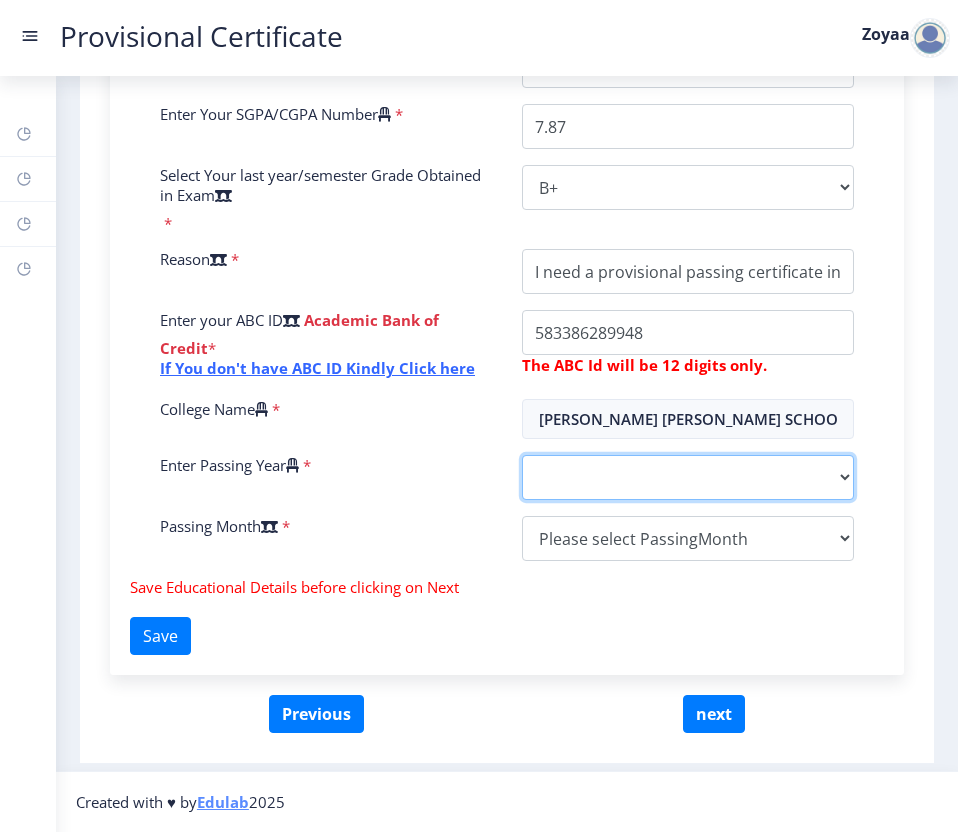 select on "2025" 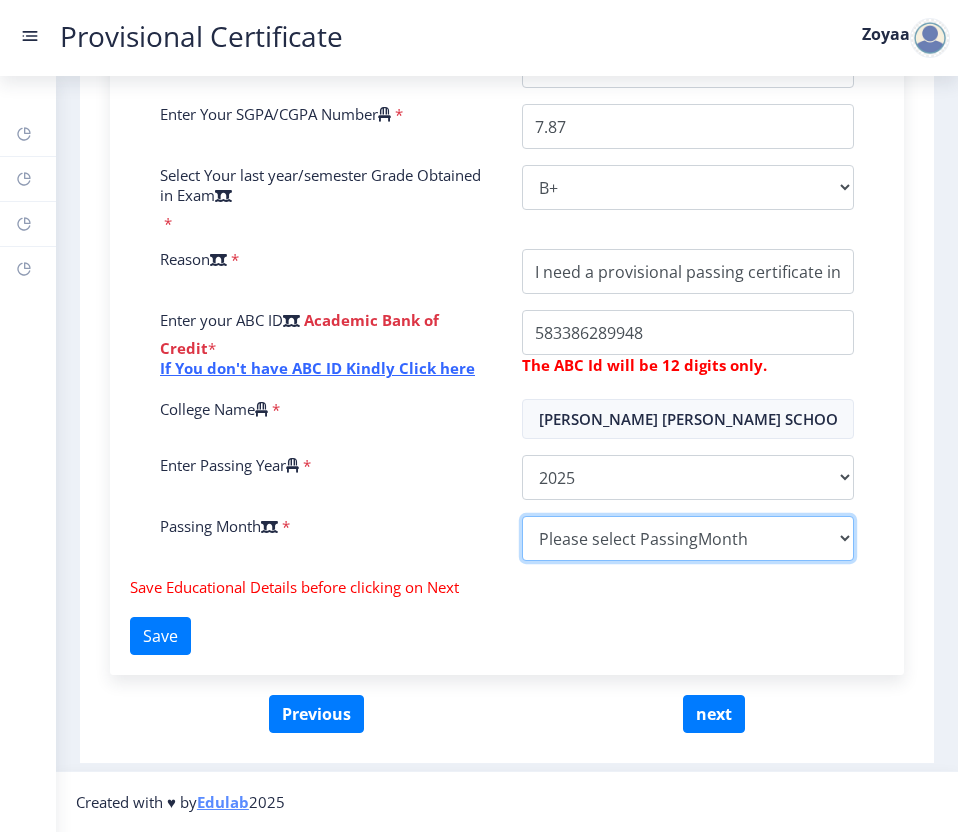 click on "Please select PassingMonth  (01) January (02) February (03) March (04) April (05) May (06) June (07) July (08) August (09) September (10) October (11) November (12) December" at bounding box center [688, 538] 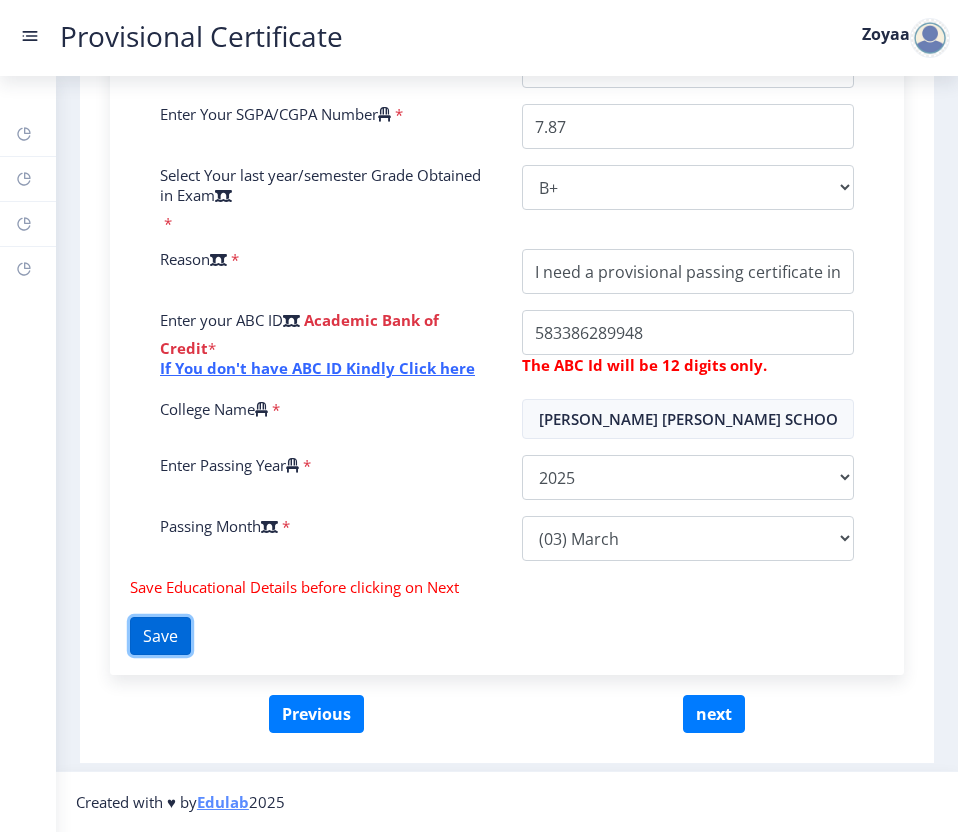 click on "Save" 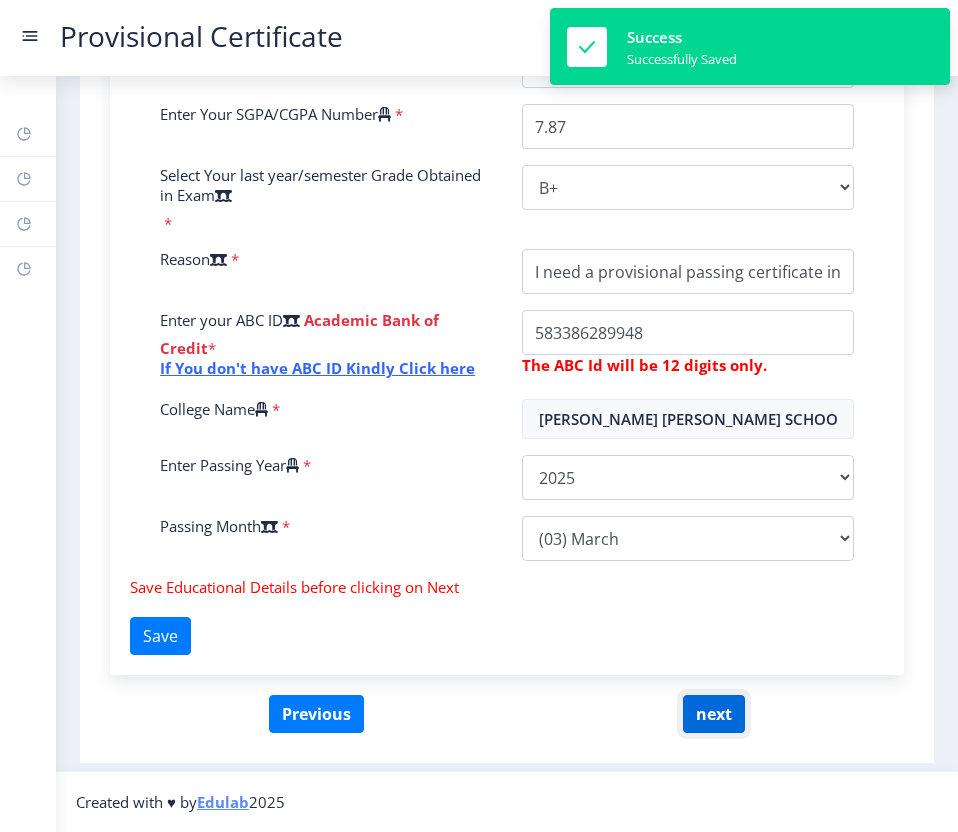 click on "next" 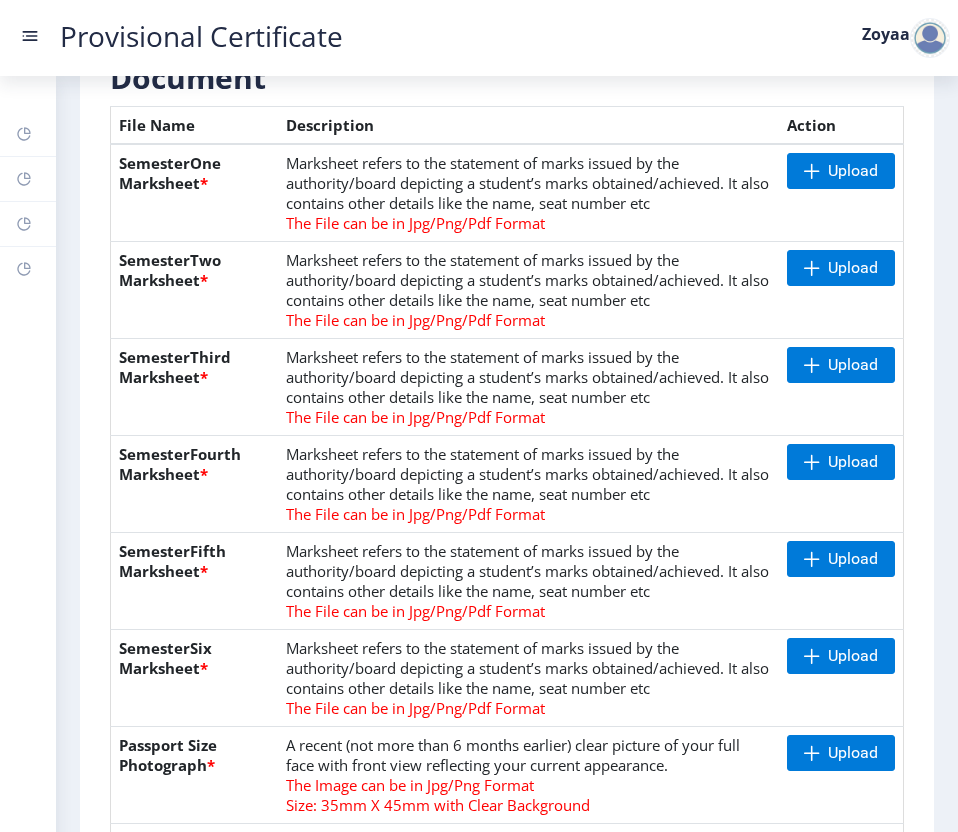 scroll, scrollTop: 541, scrollLeft: 0, axis: vertical 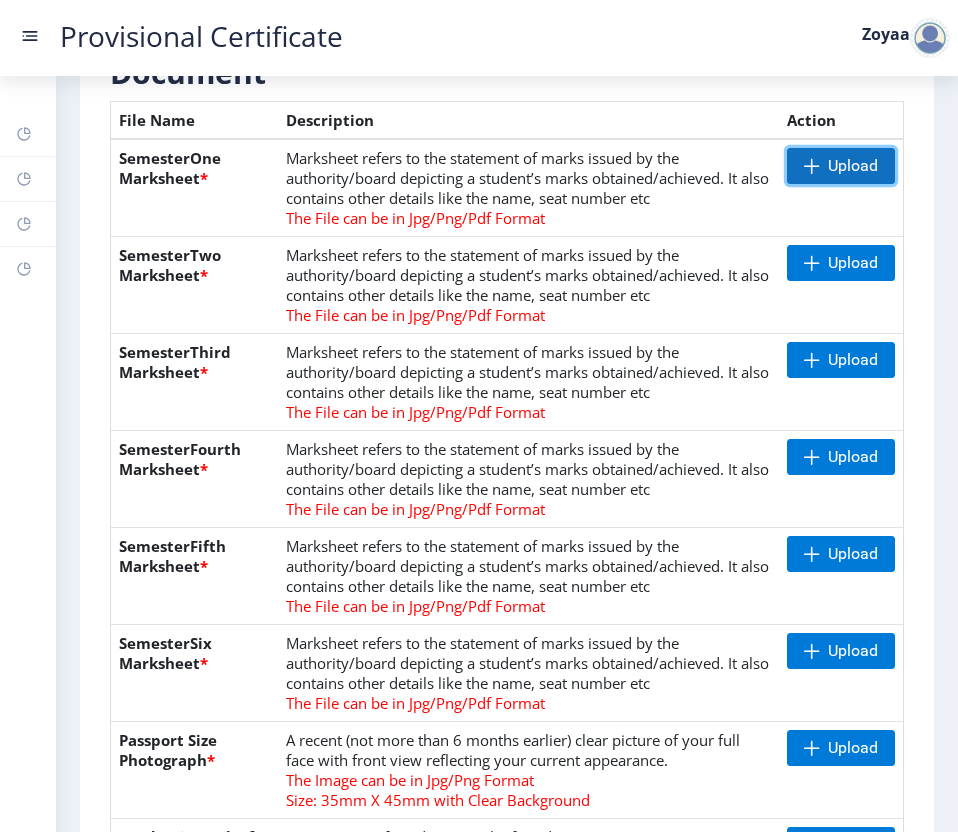click on "Upload" 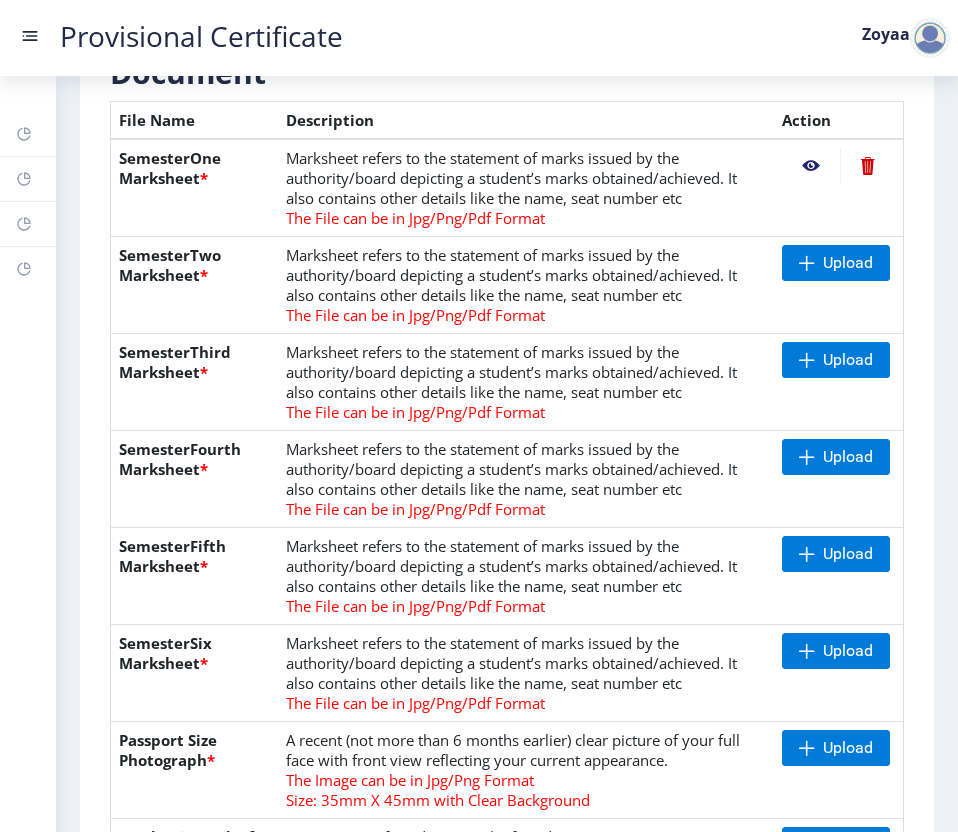 click 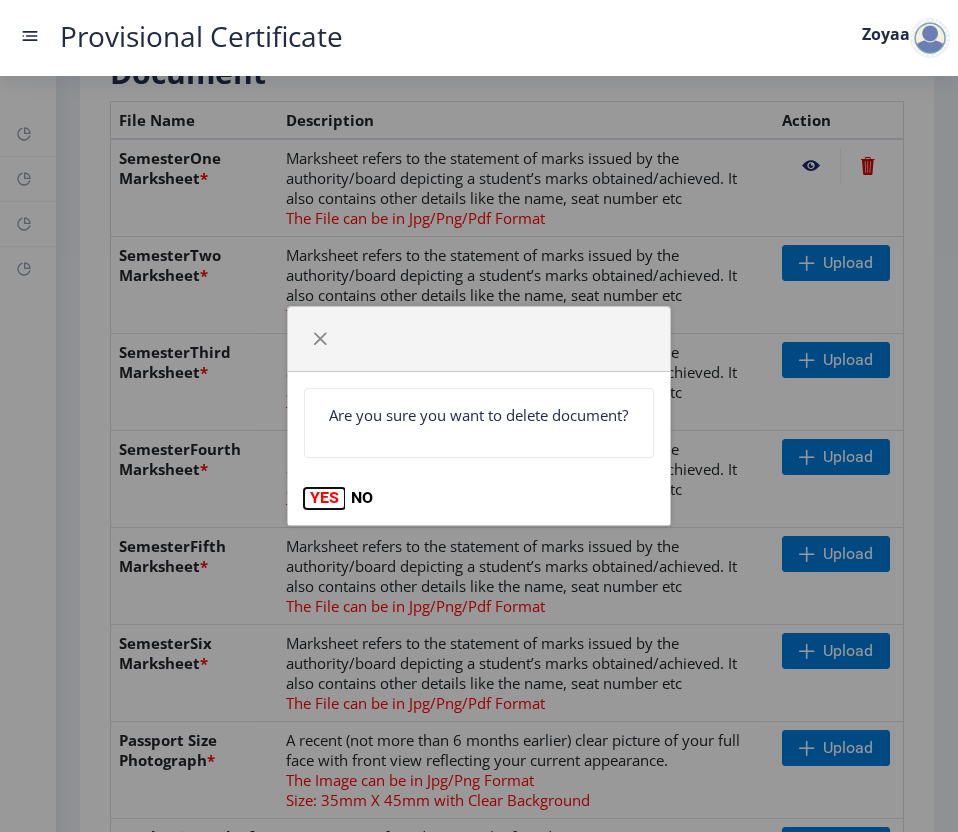click on "YES" 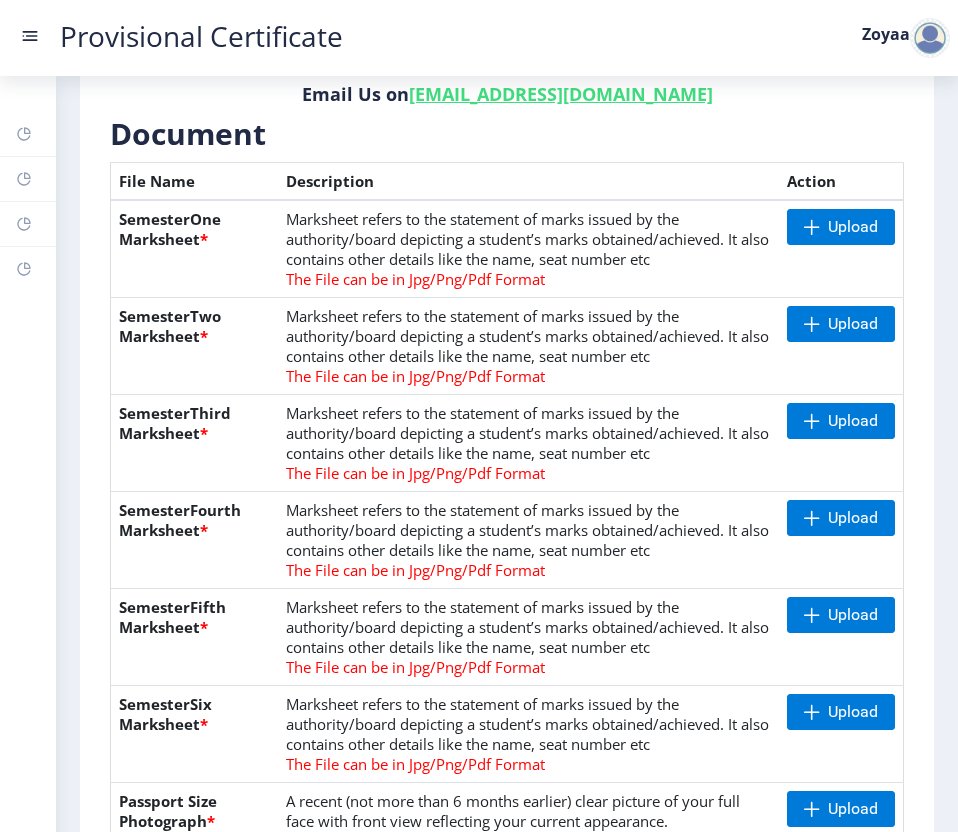 scroll, scrollTop: 807, scrollLeft: 0, axis: vertical 